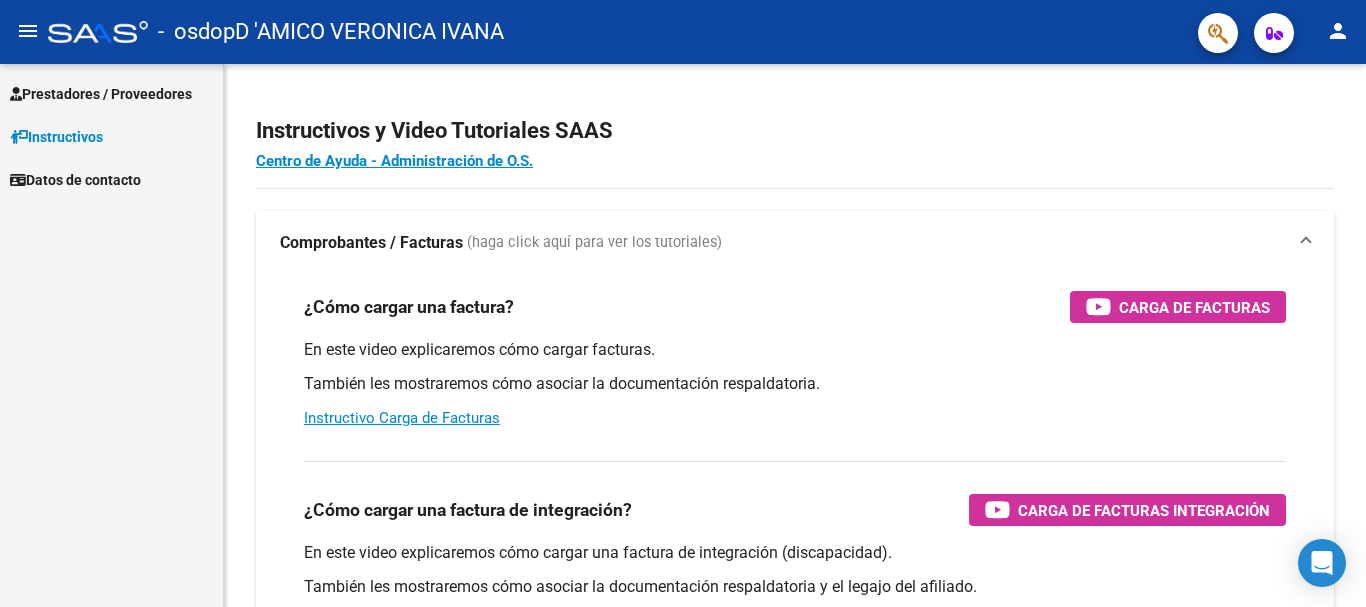scroll, scrollTop: 0, scrollLeft: 0, axis: both 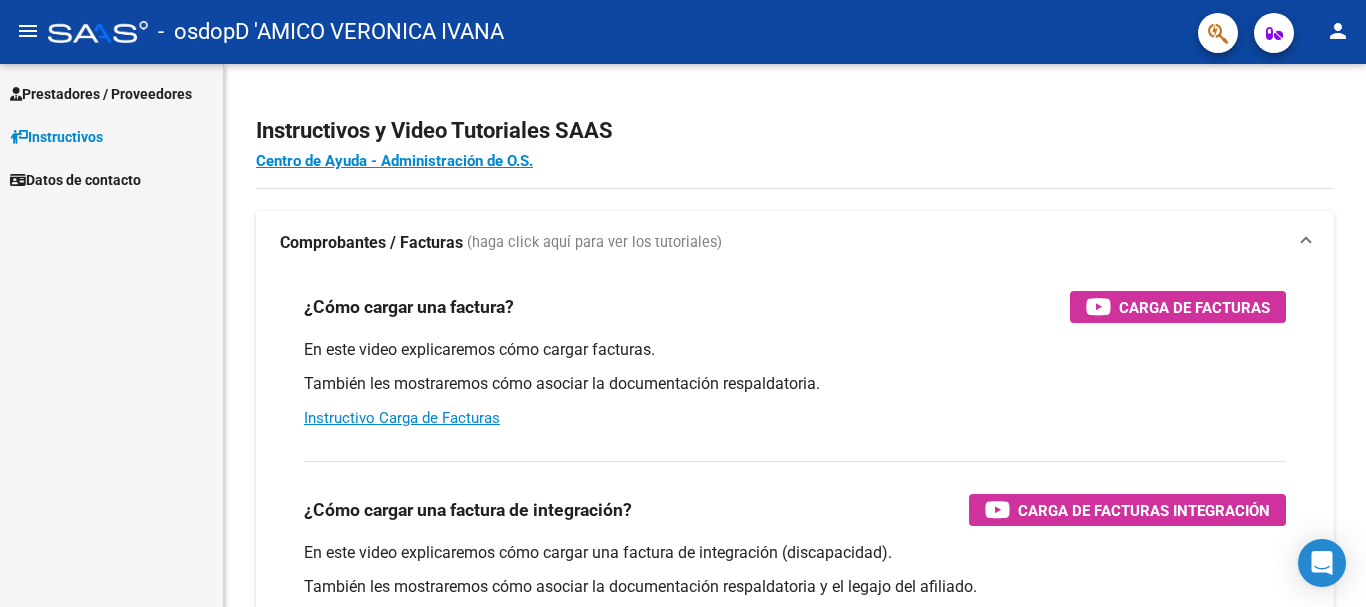 click on "Prestadores / Proveedores" at bounding box center (101, 94) 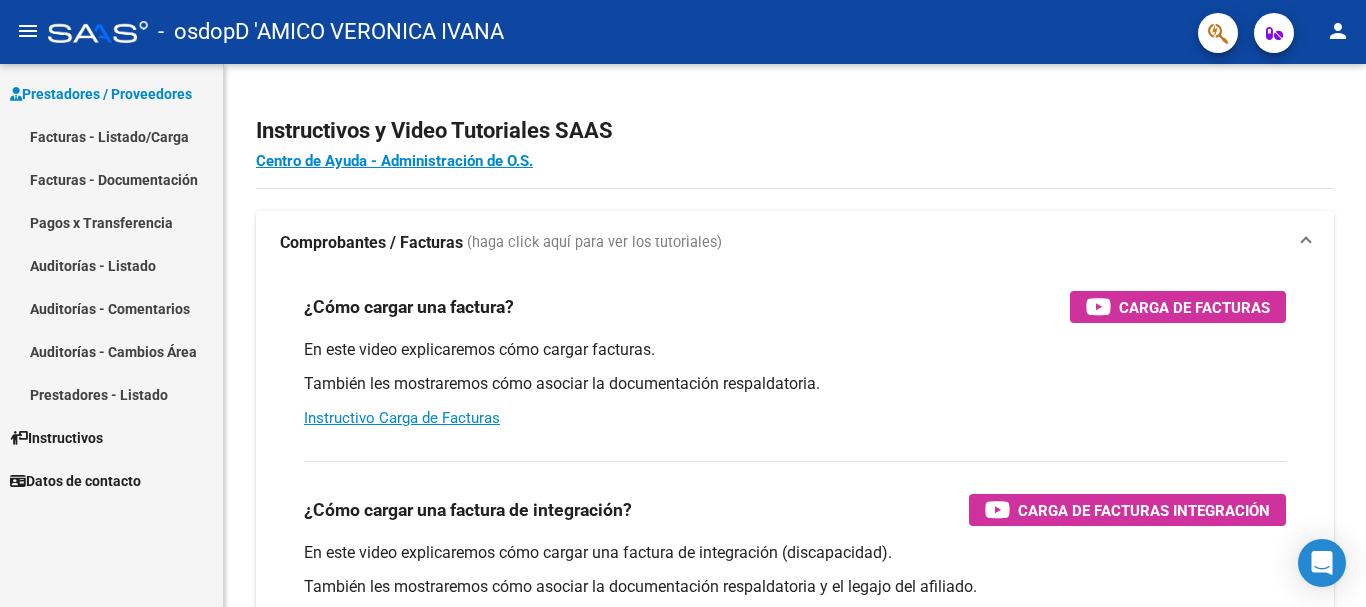 click on "Facturas - Listado/Carga" at bounding box center (111, 136) 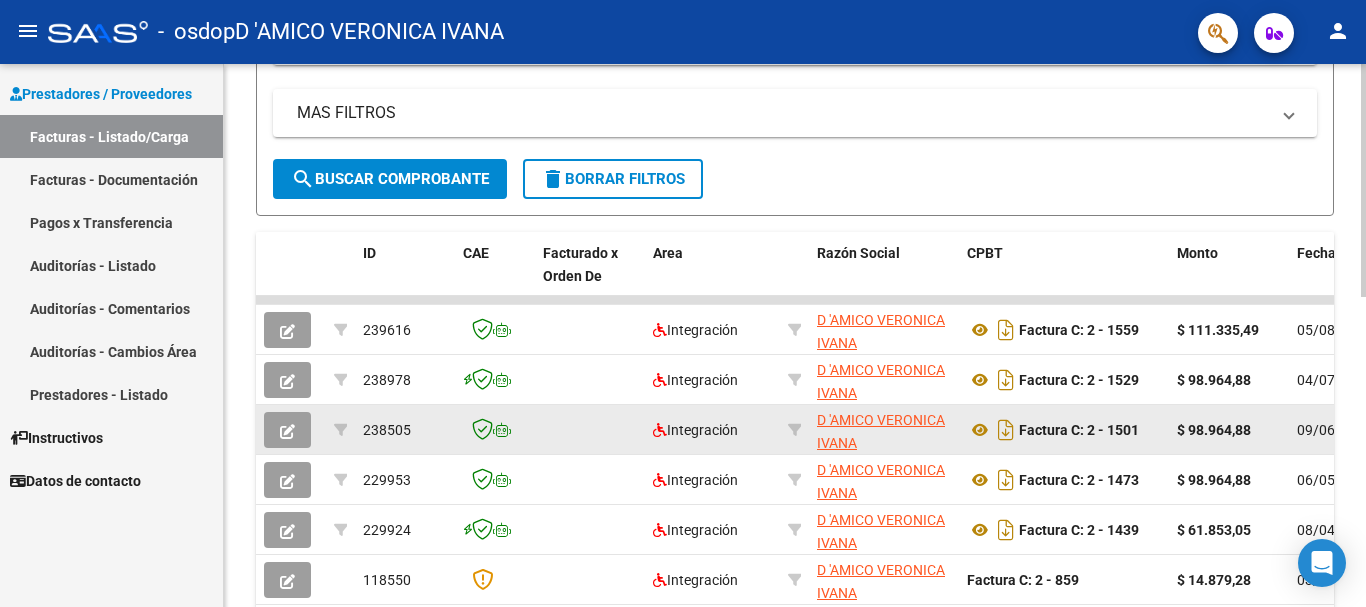 scroll, scrollTop: 400, scrollLeft: 0, axis: vertical 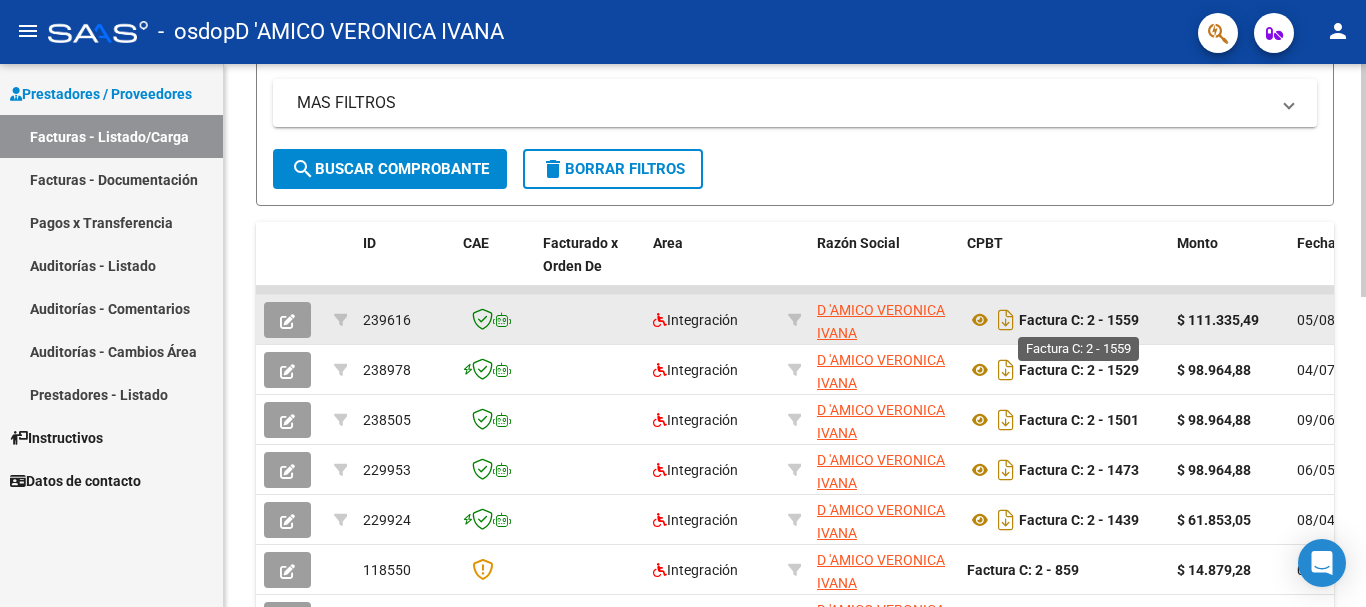 click on "Factura C: 2 - 1559" 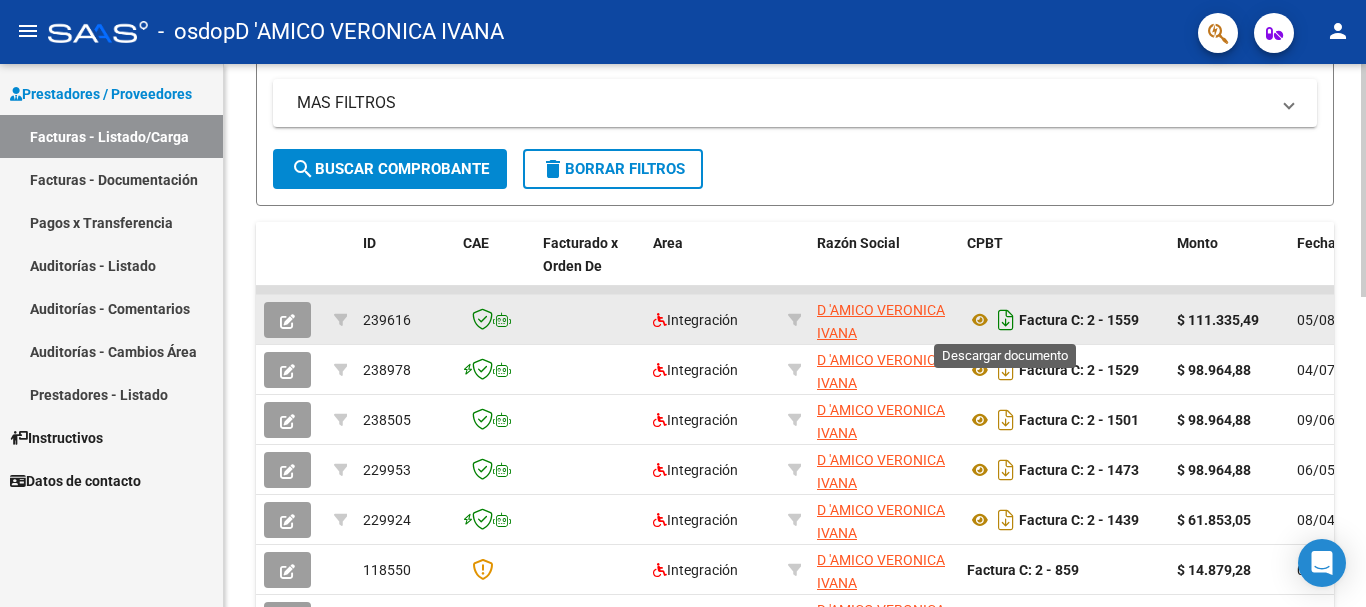 click 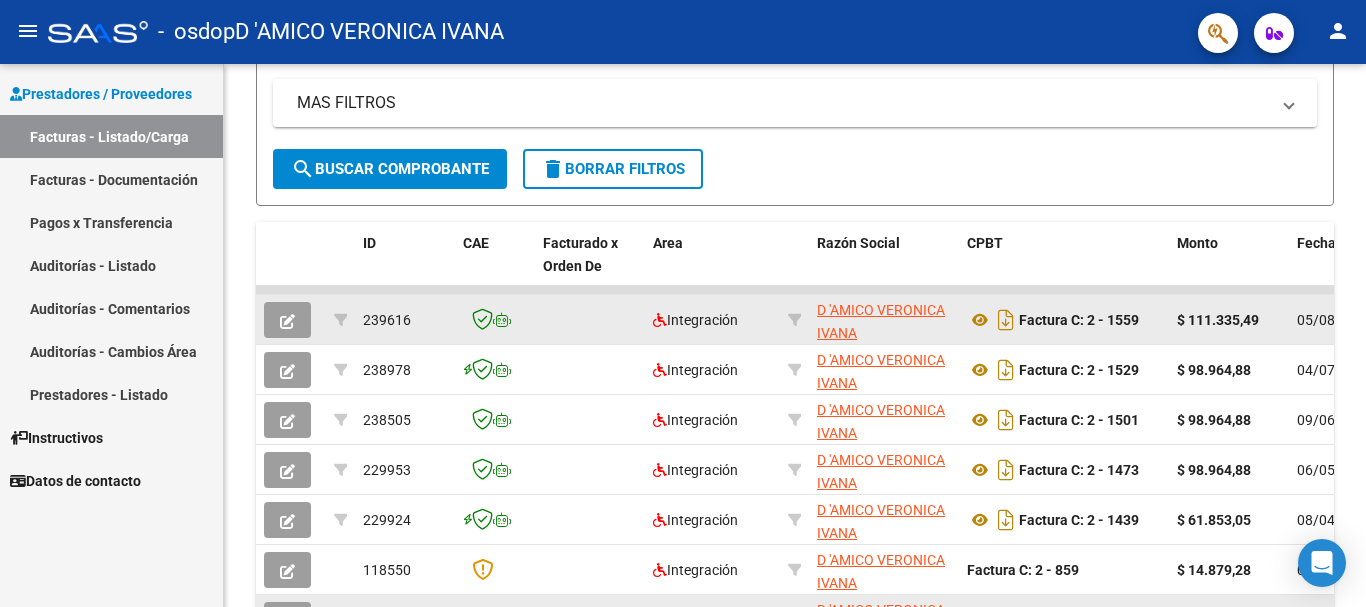 drag, startPoint x: 639, startPoint y: 593, endPoint x: 699, endPoint y: 597, distance: 60.133186 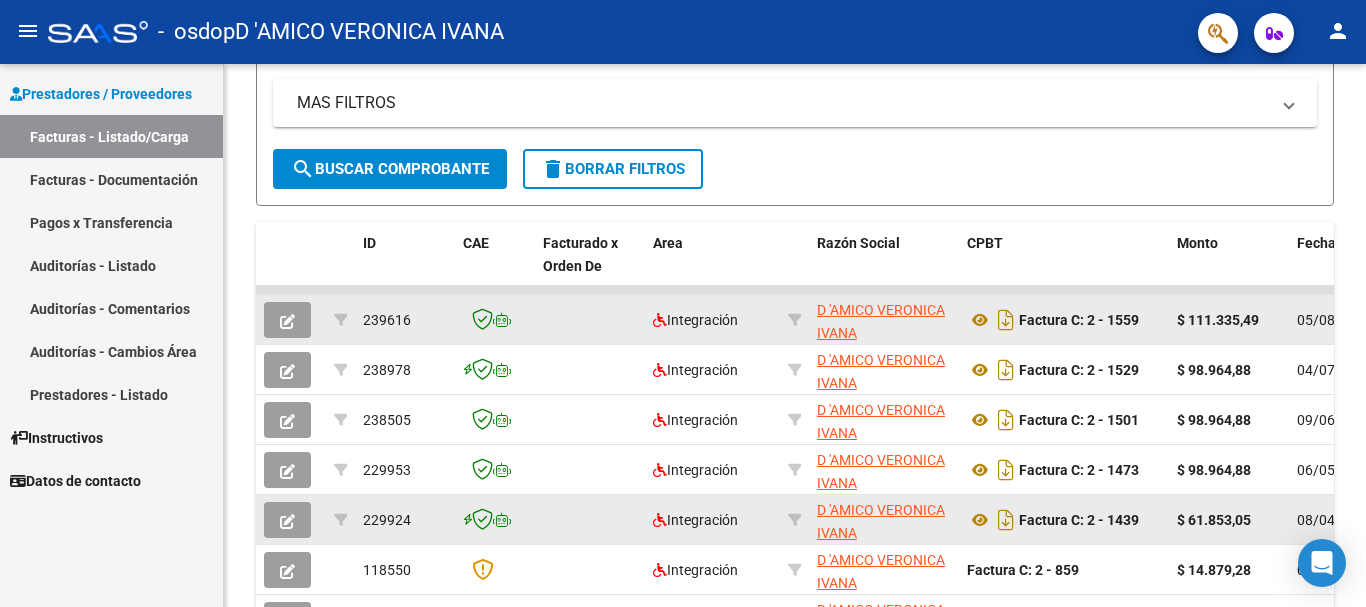 scroll, scrollTop: 725, scrollLeft: 0, axis: vertical 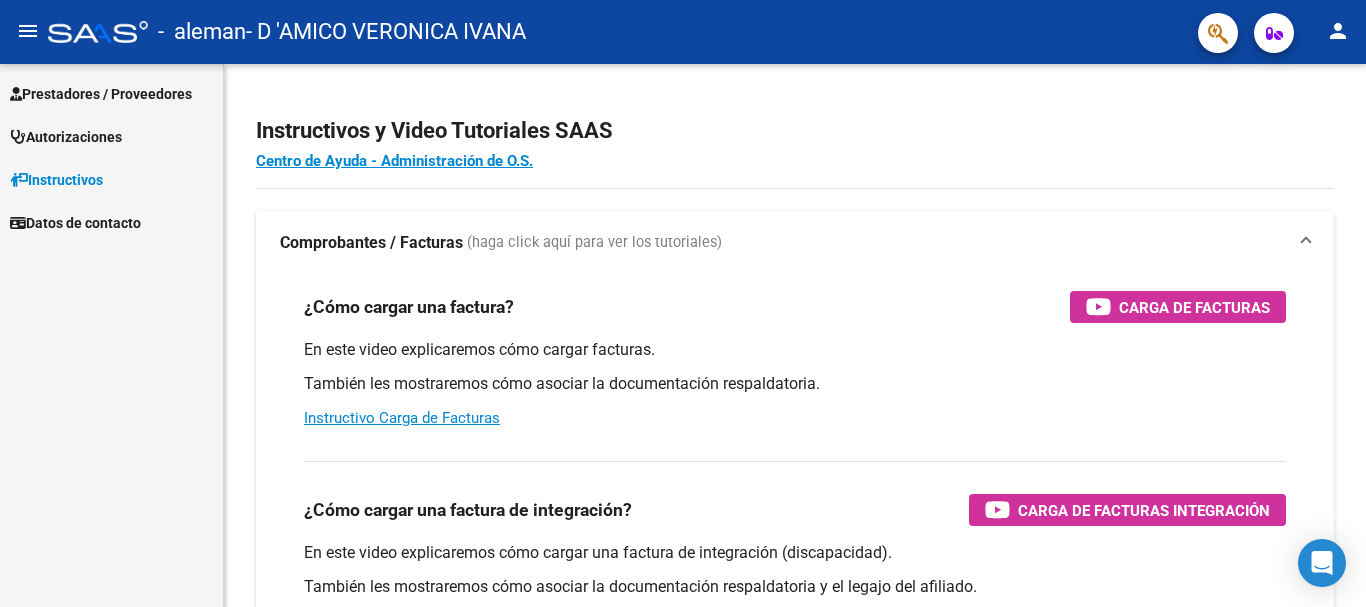 click on "Prestadores / Proveedores" at bounding box center (101, 94) 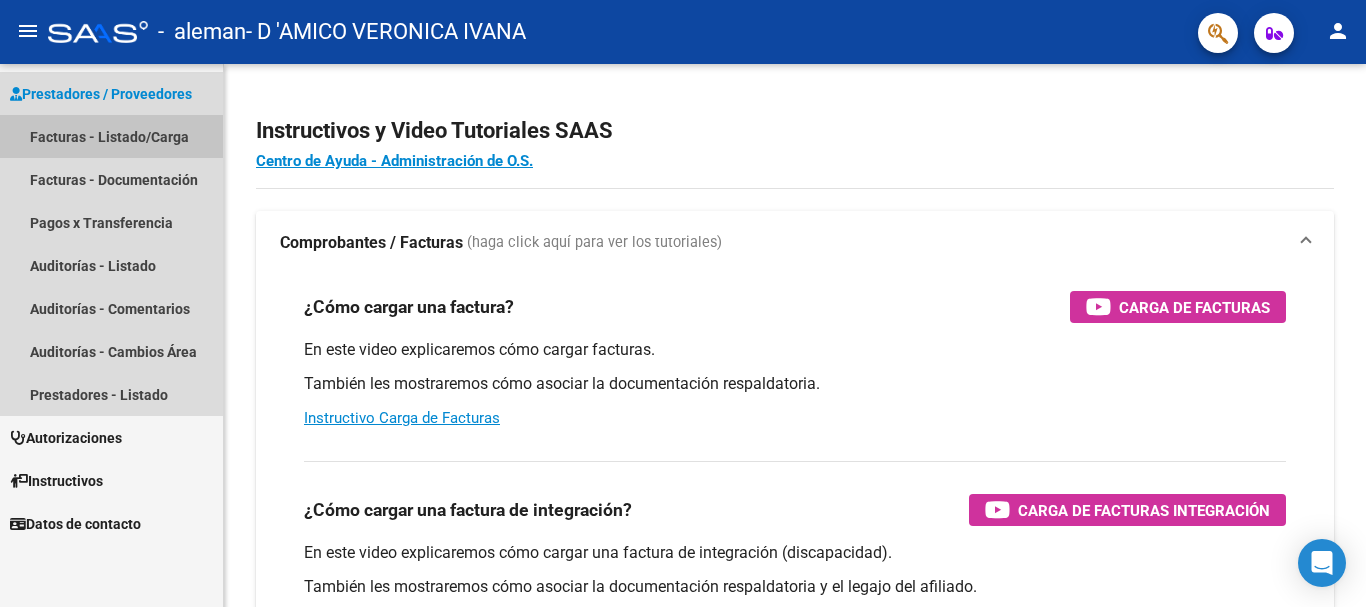 click on "Facturas - Listado/Carga" at bounding box center [111, 136] 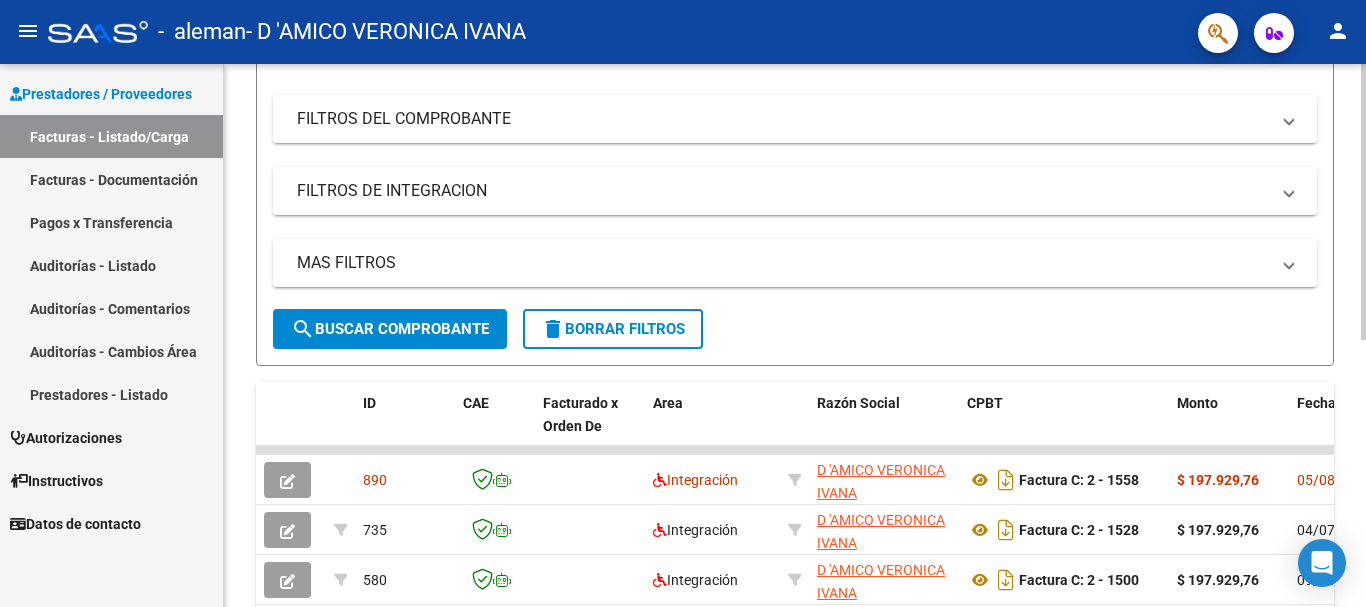 scroll, scrollTop: 300, scrollLeft: 0, axis: vertical 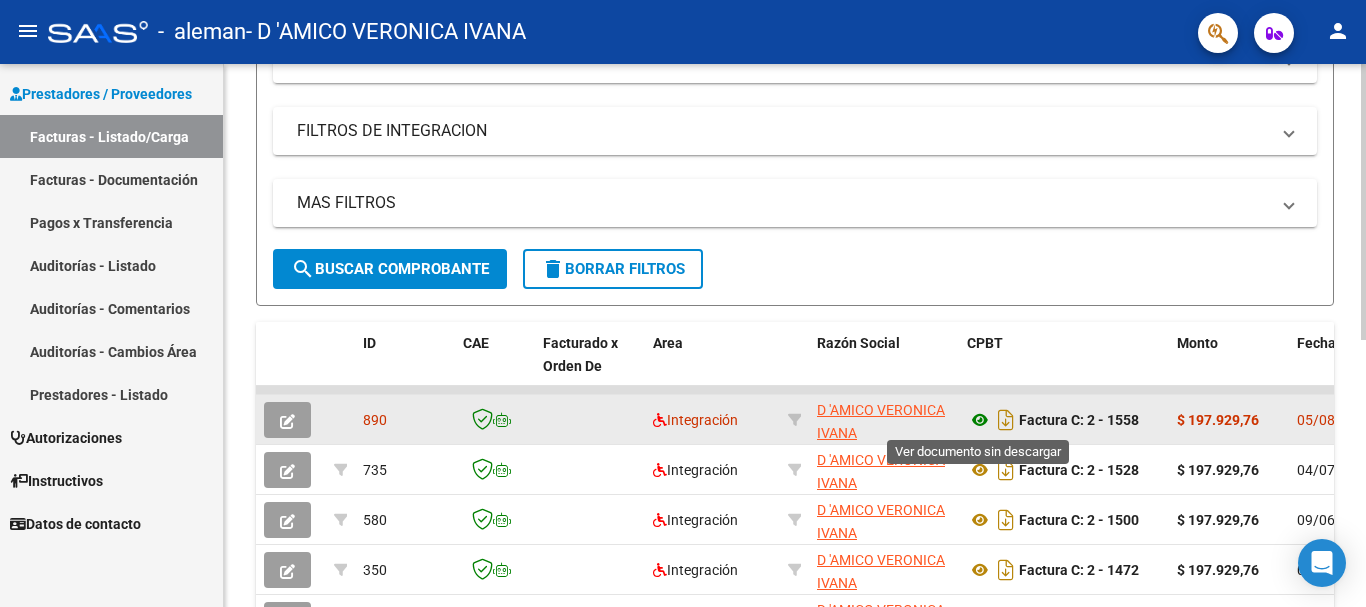 click 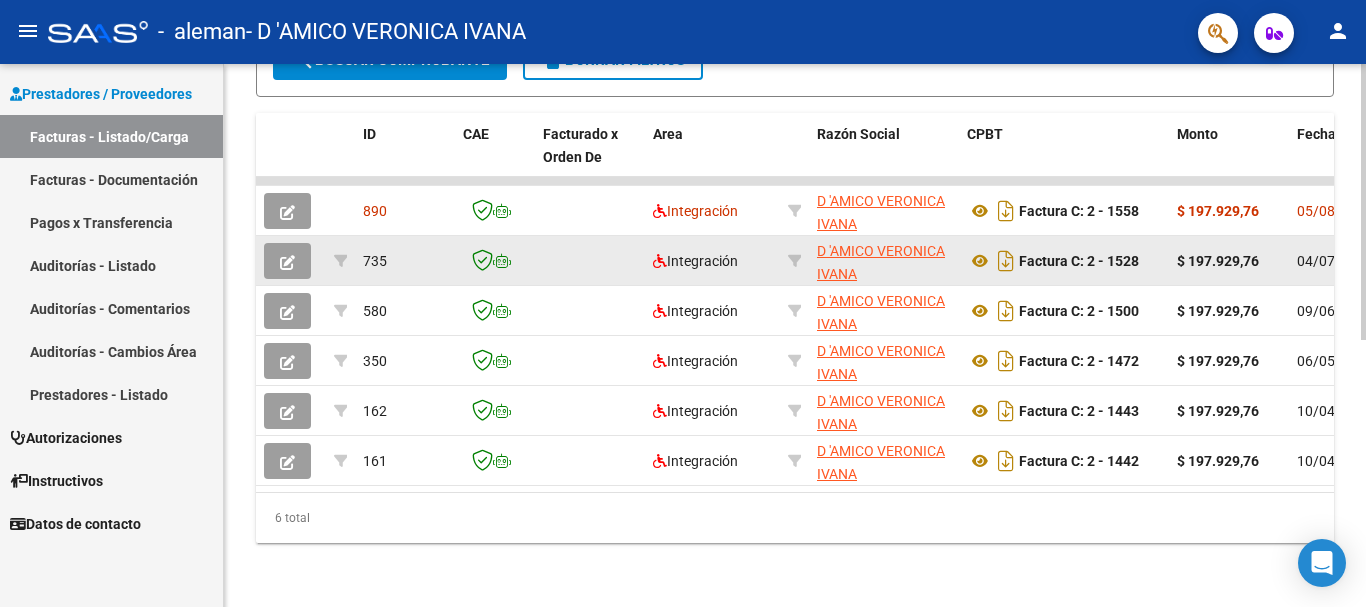 scroll, scrollTop: 525, scrollLeft: 0, axis: vertical 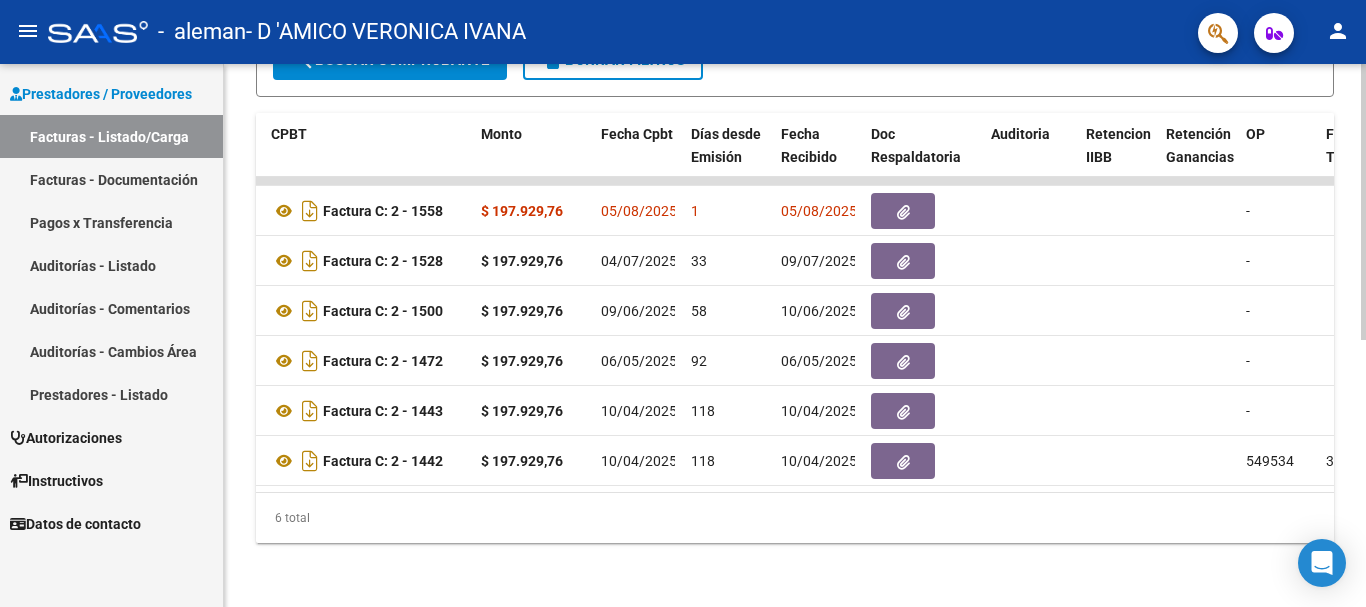drag, startPoint x: 668, startPoint y: 505, endPoint x: 575, endPoint y: 503, distance: 93.0215 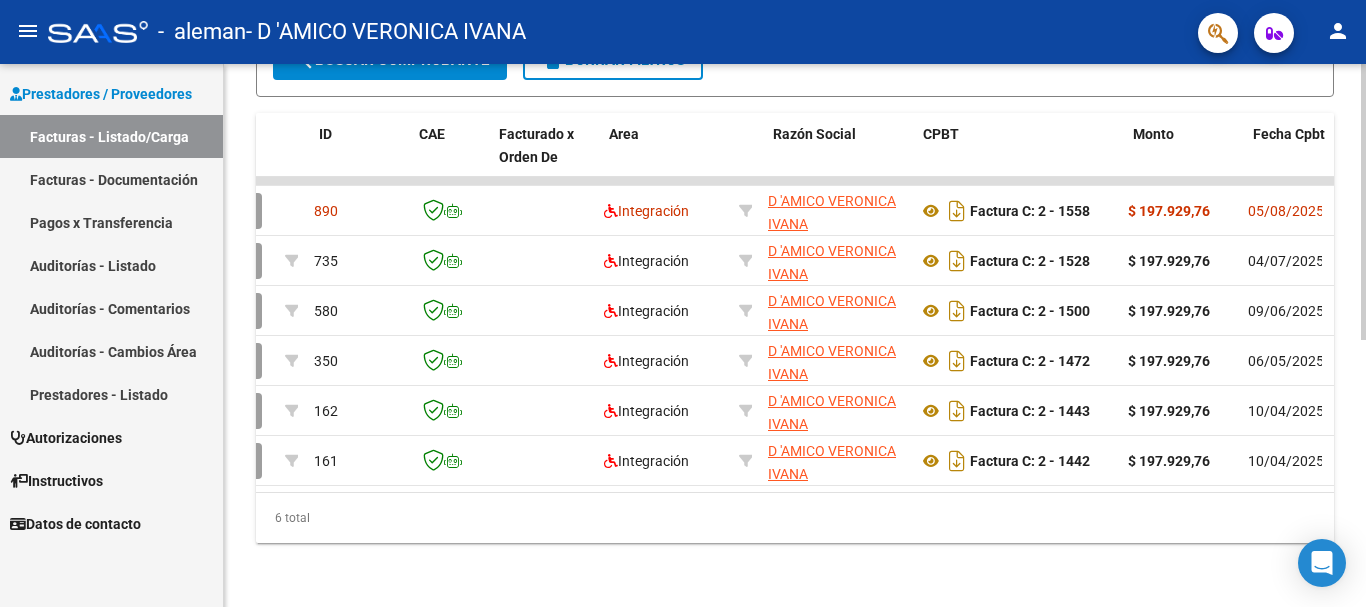 scroll, scrollTop: 0, scrollLeft: 0, axis: both 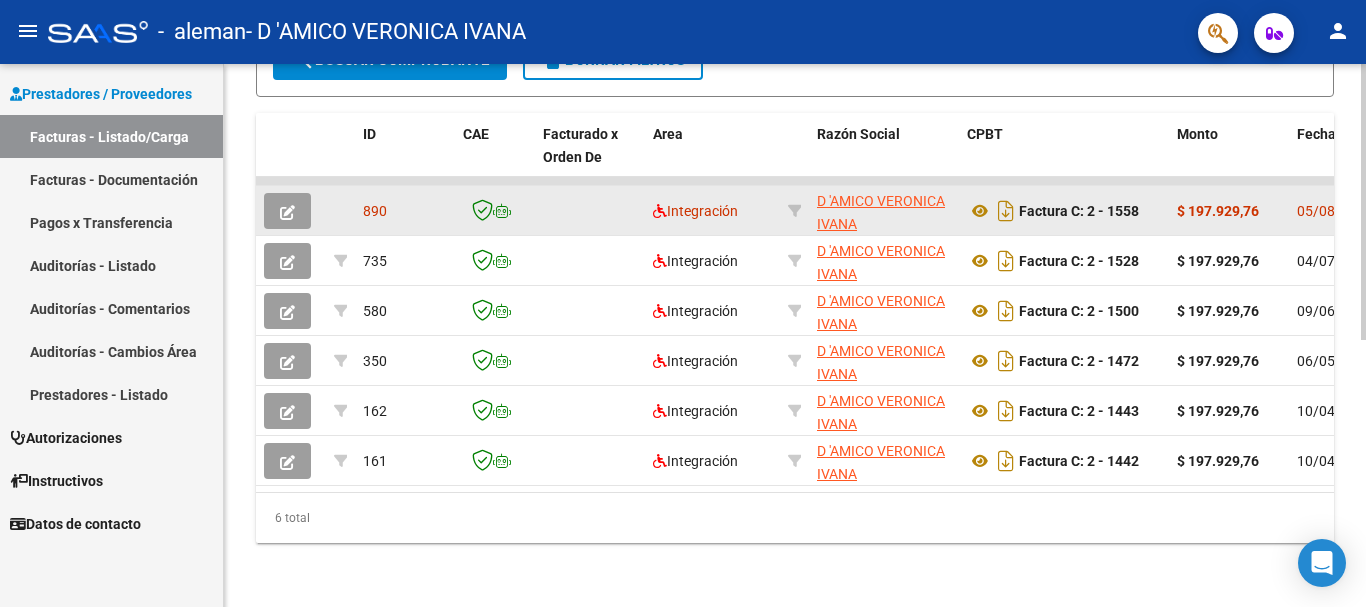 click 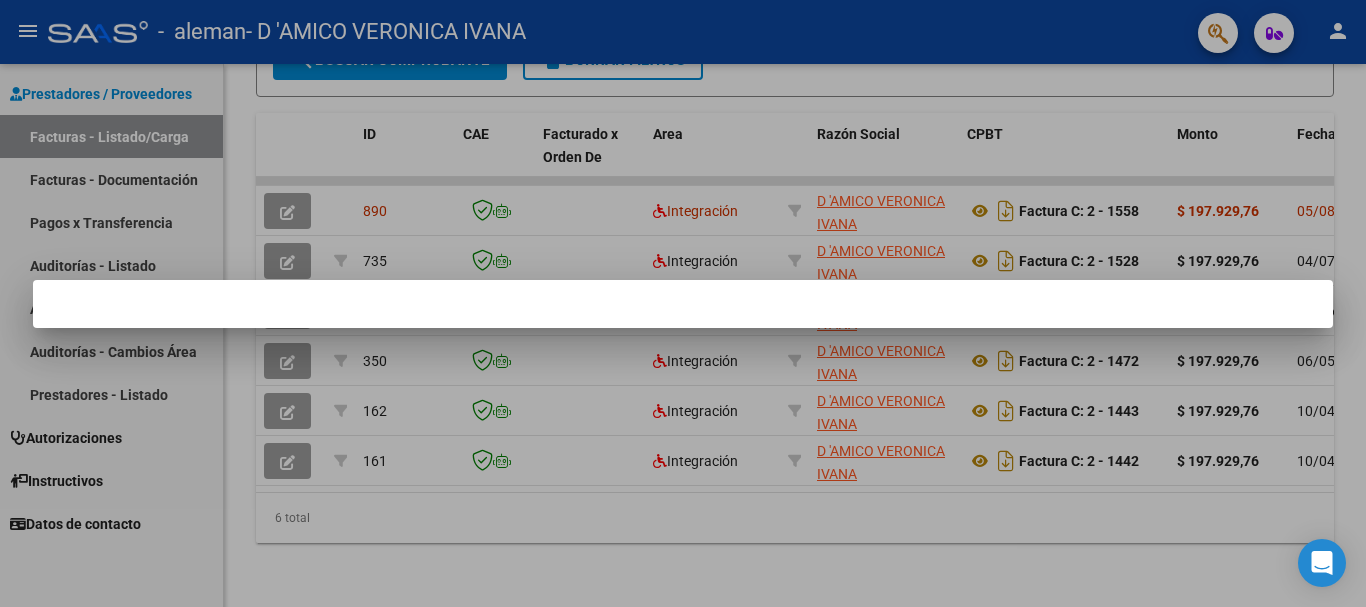 click at bounding box center (683, 303) 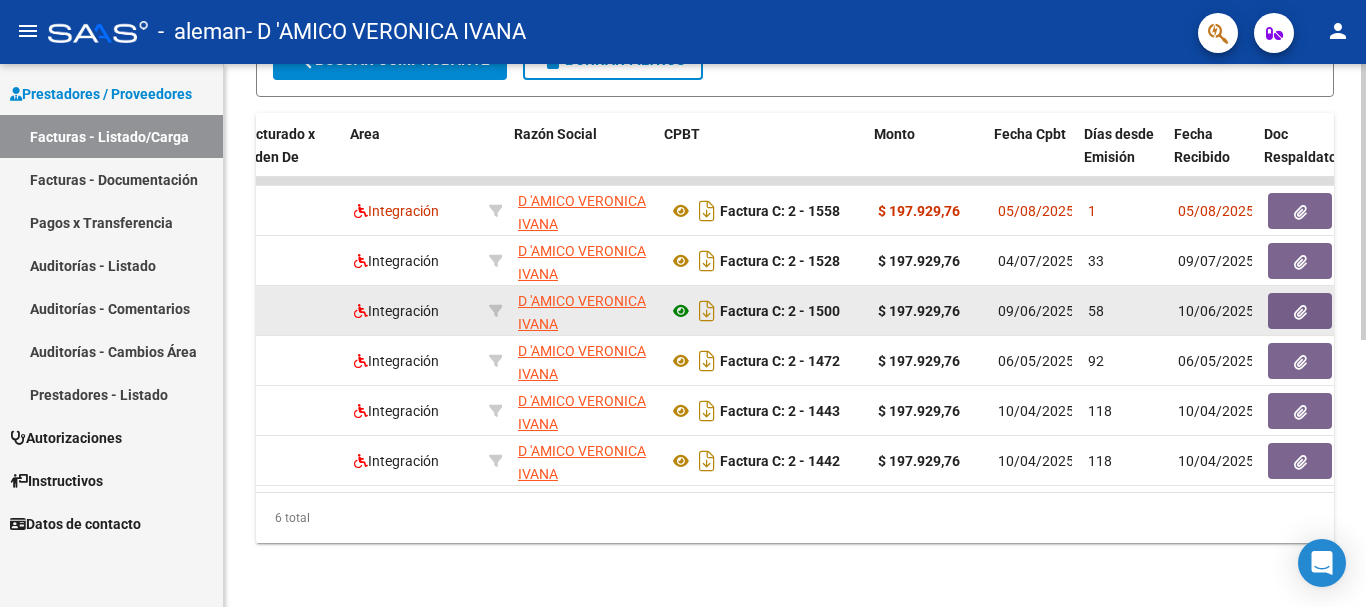 scroll, scrollTop: 0, scrollLeft: 303, axis: horizontal 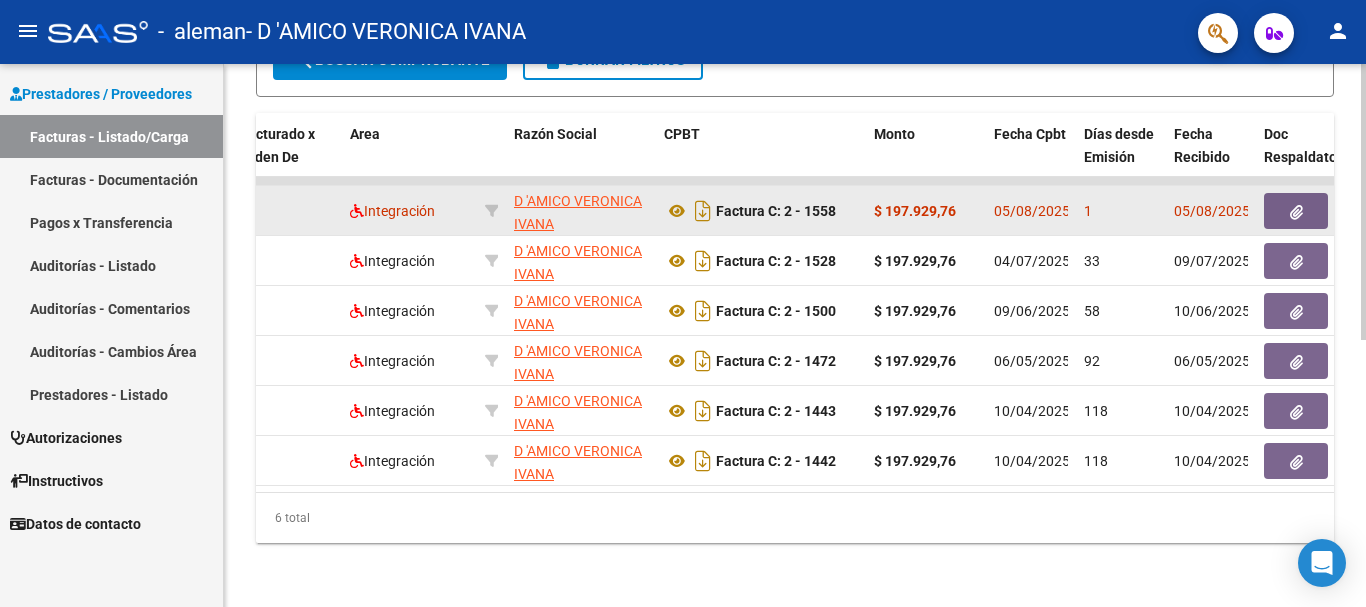click 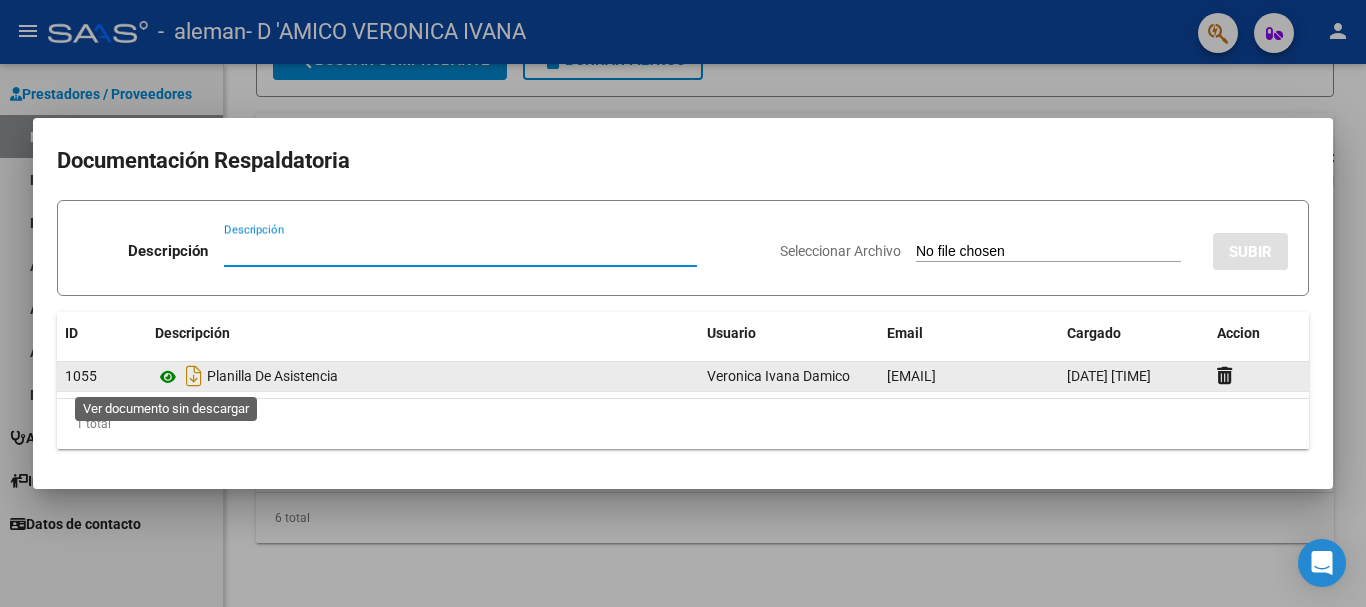 click 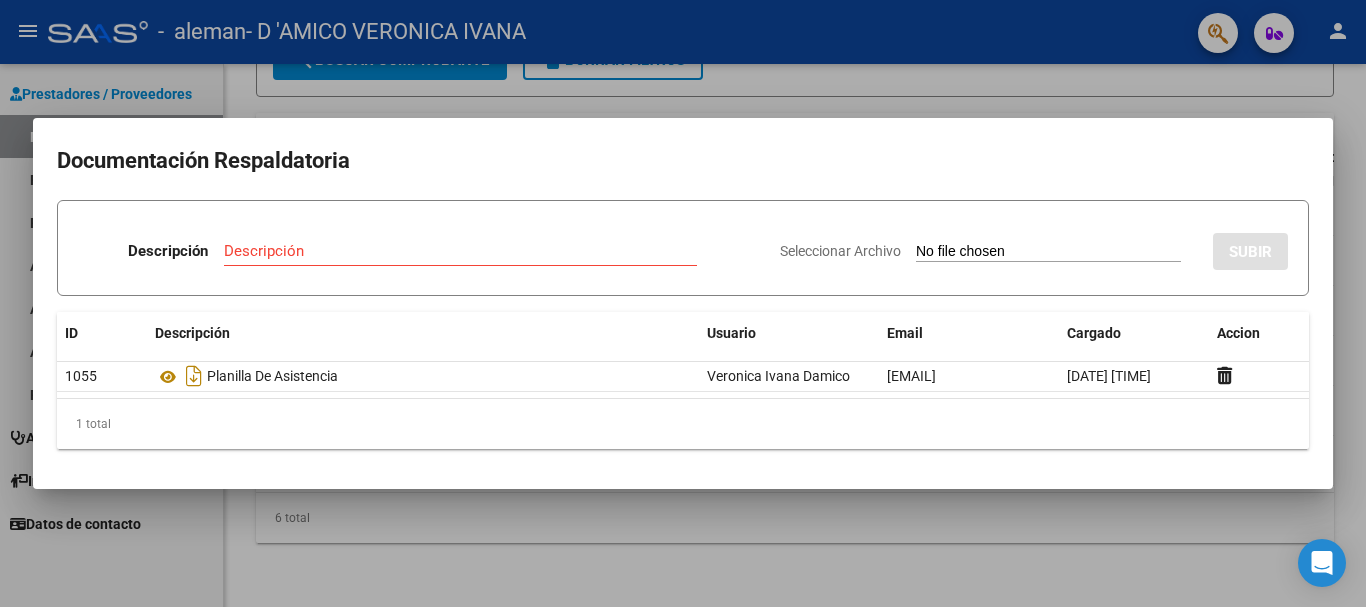 click at bounding box center [683, 303] 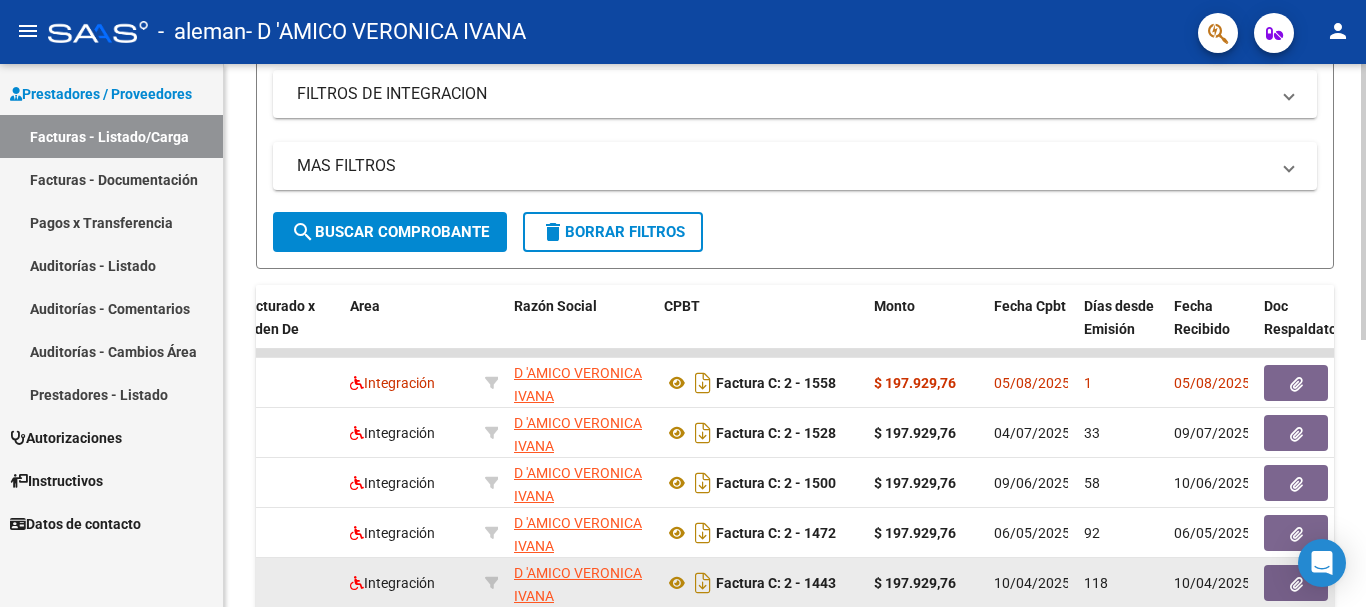 scroll, scrollTop: 325, scrollLeft: 0, axis: vertical 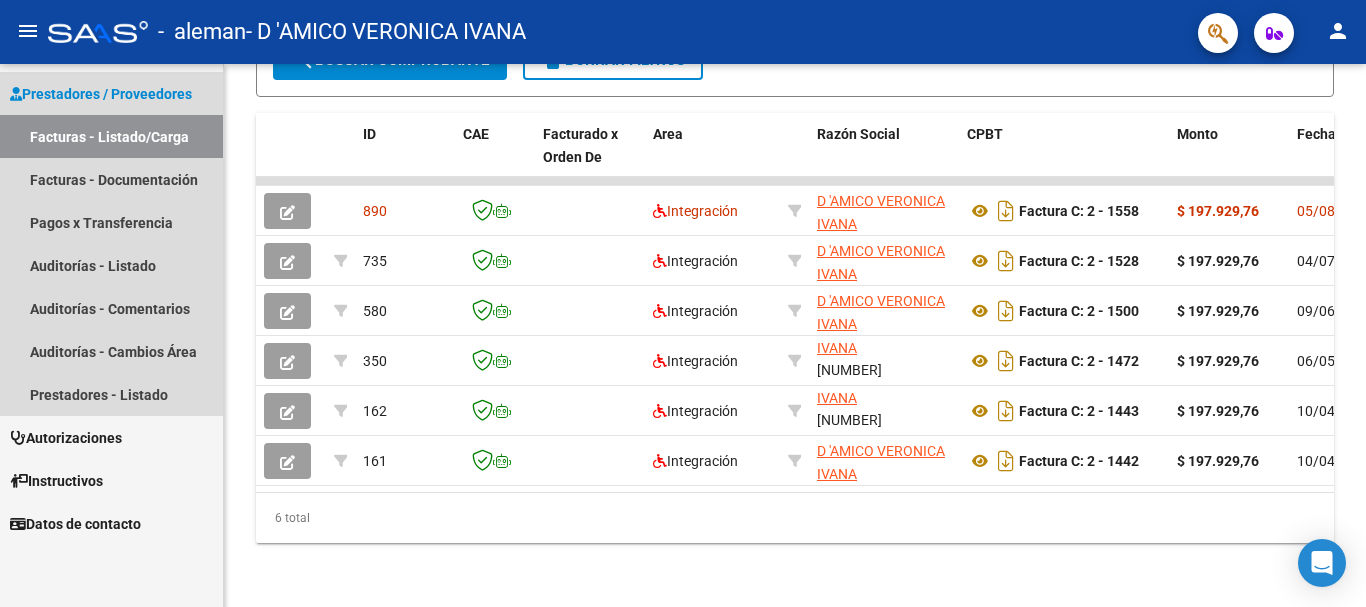 click on "Facturas - Listado/Carga" at bounding box center [111, 136] 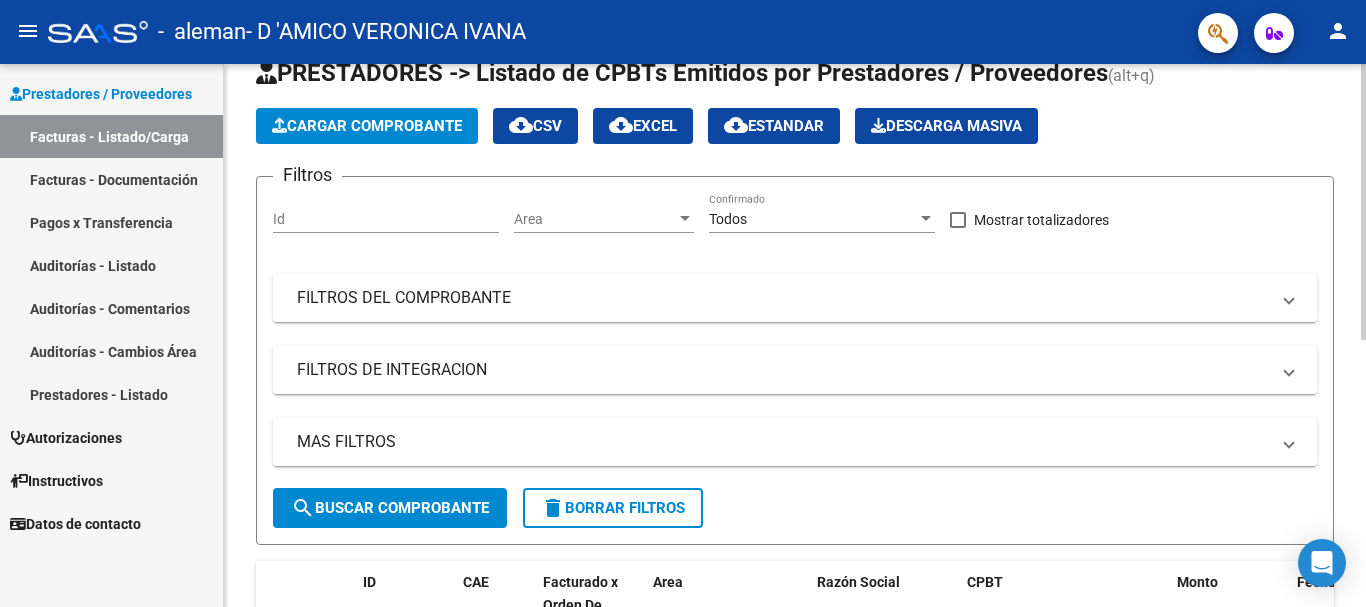 scroll, scrollTop: 0, scrollLeft: 0, axis: both 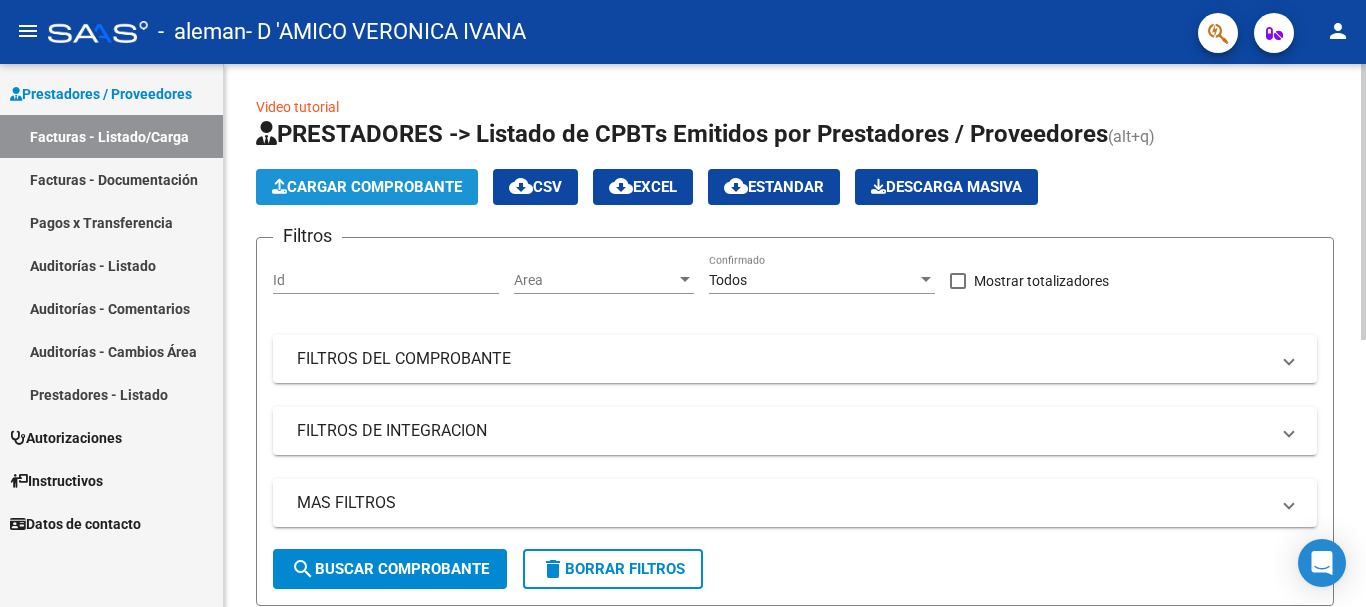 click on "Cargar Comprobante" 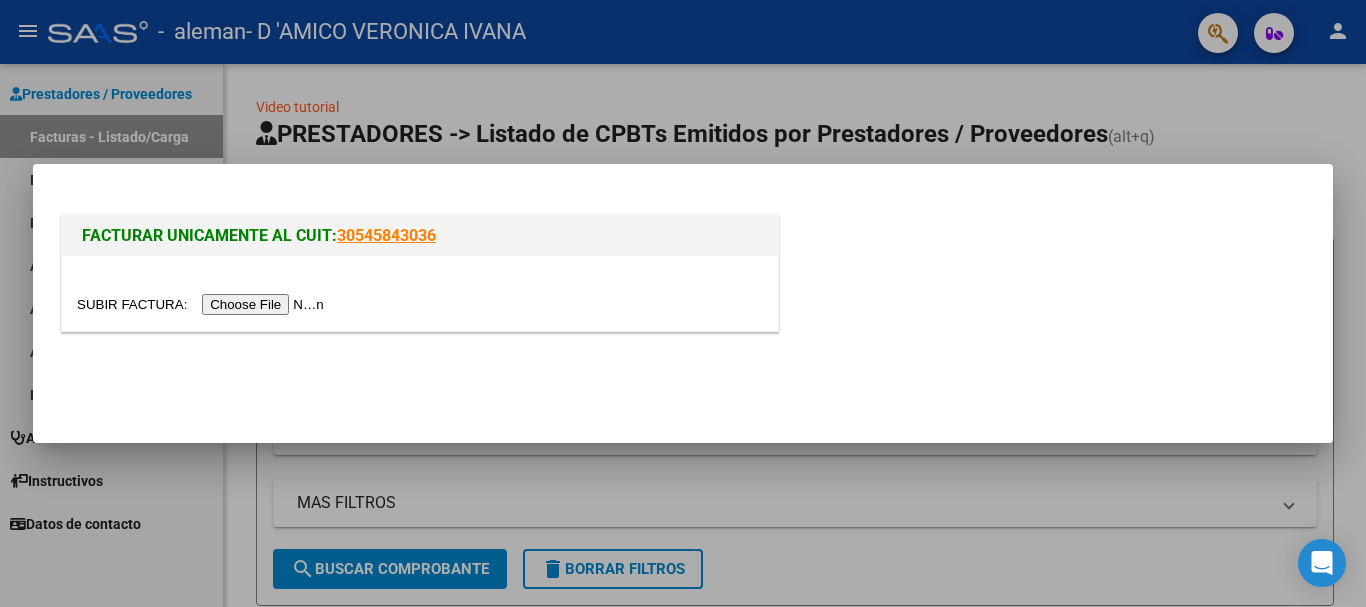 click at bounding box center [203, 304] 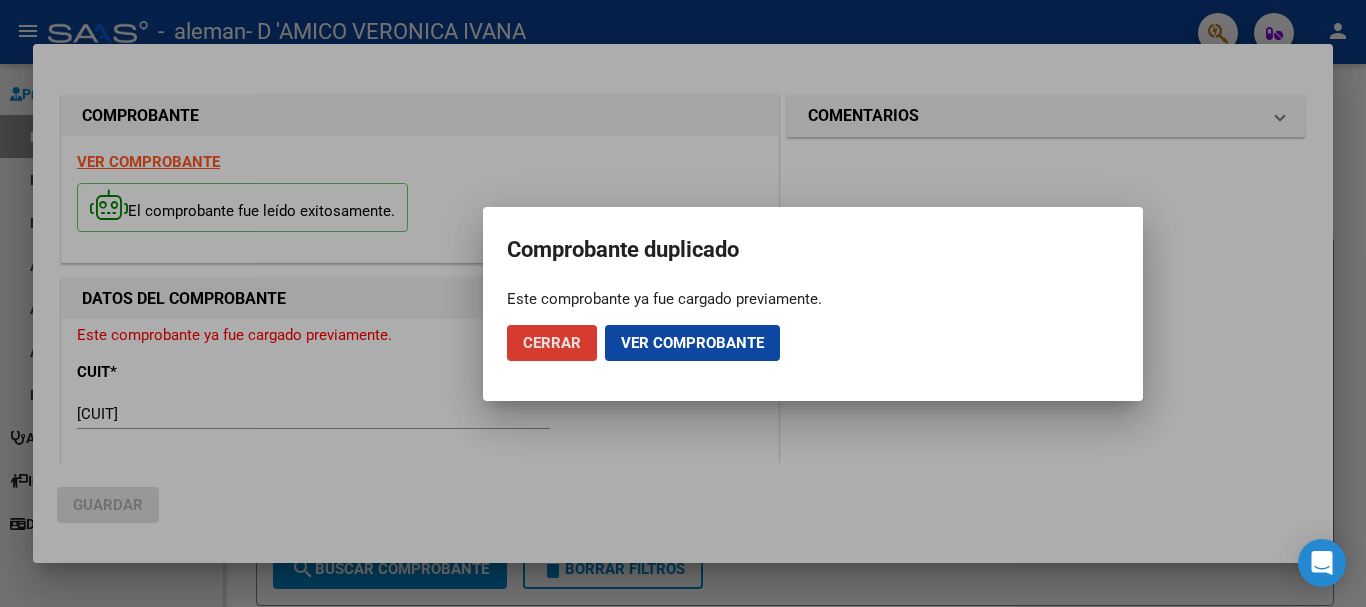 click on "Cerrar" 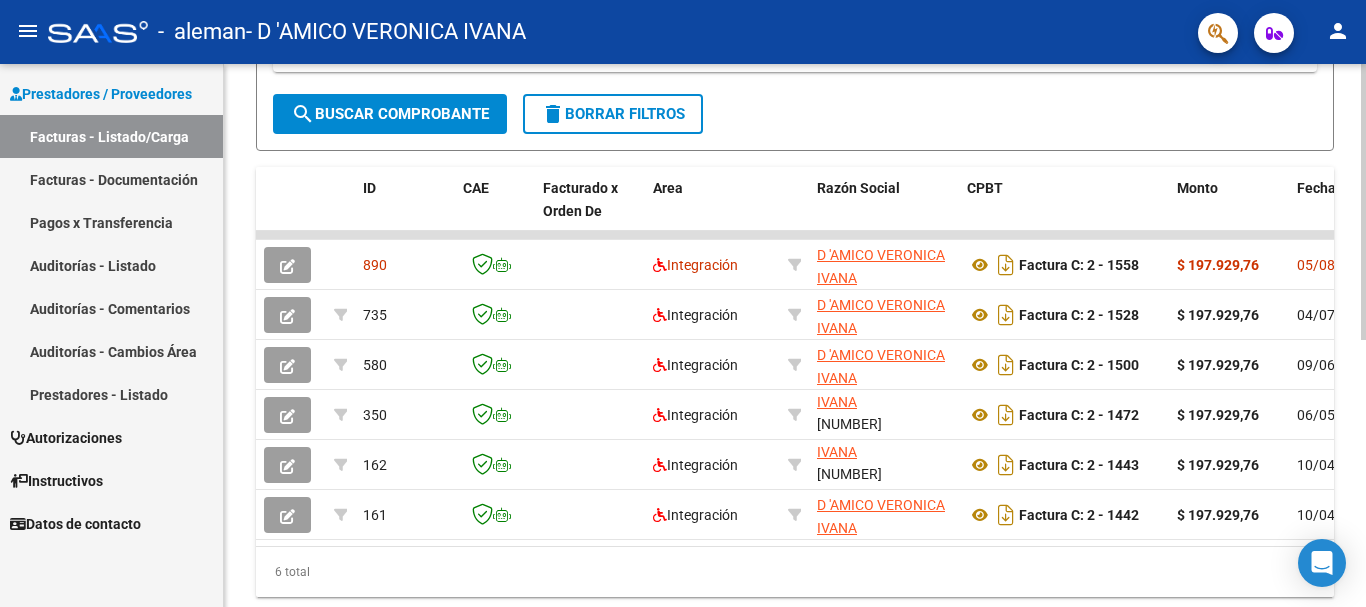 scroll, scrollTop: 500, scrollLeft: 0, axis: vertical 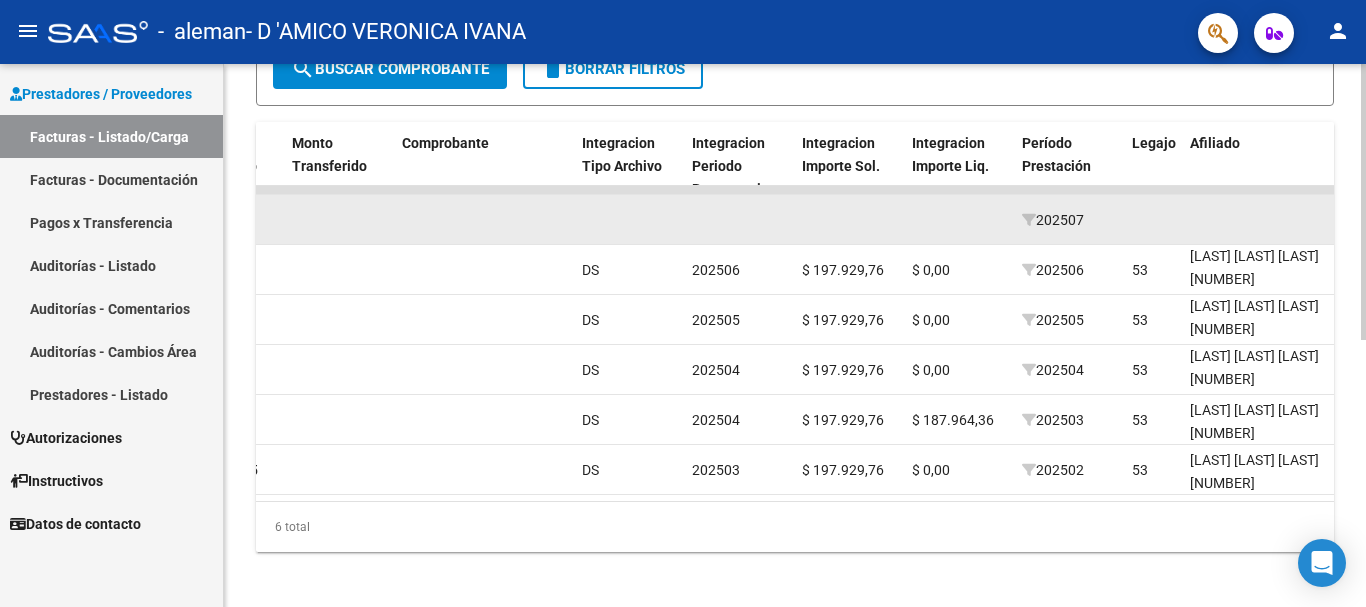 click on "202507" 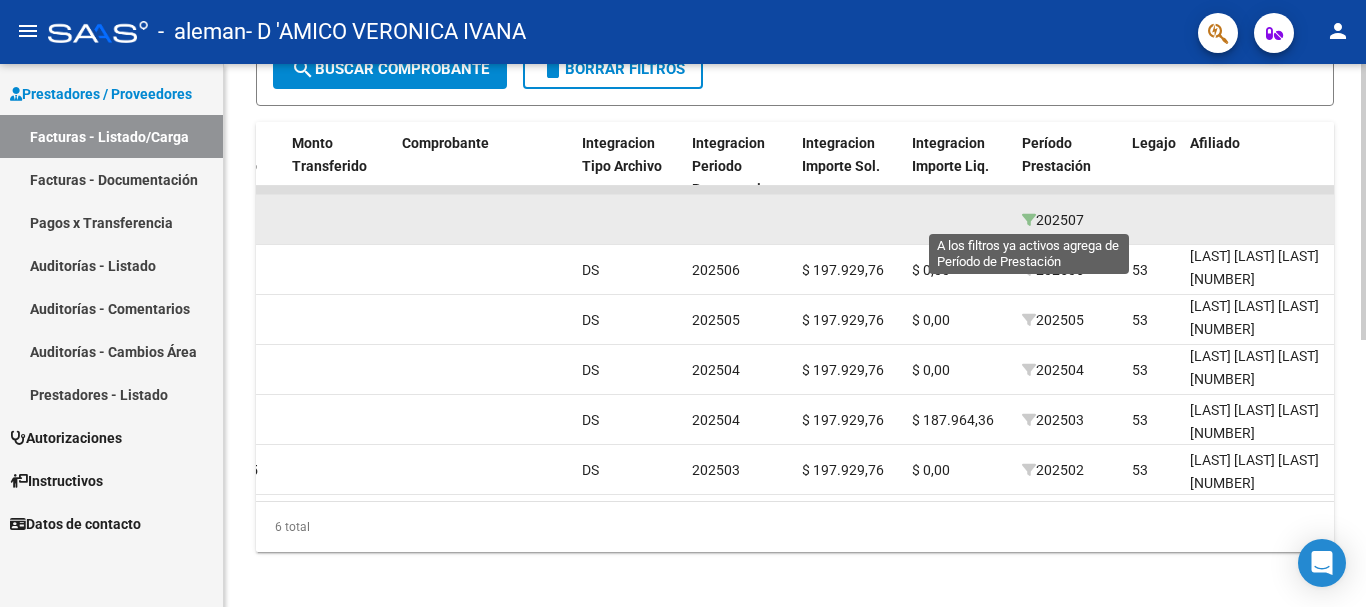 click 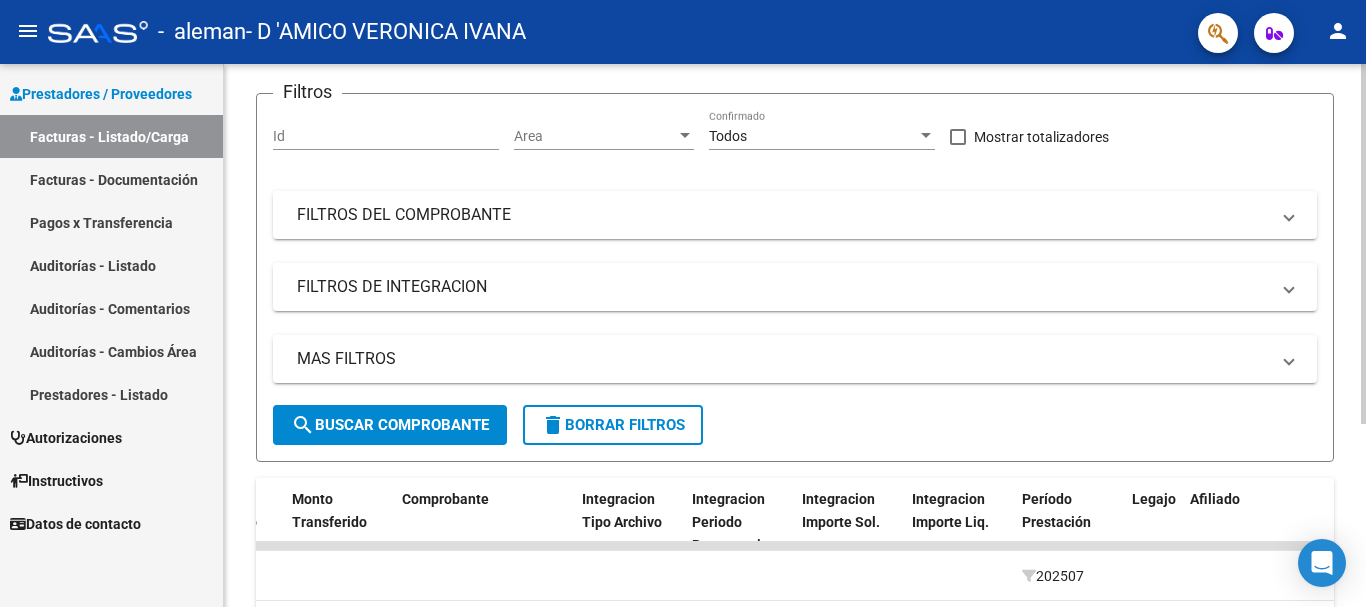 scroll, scrollTop: 0, scrollLeft: 0, axis: both 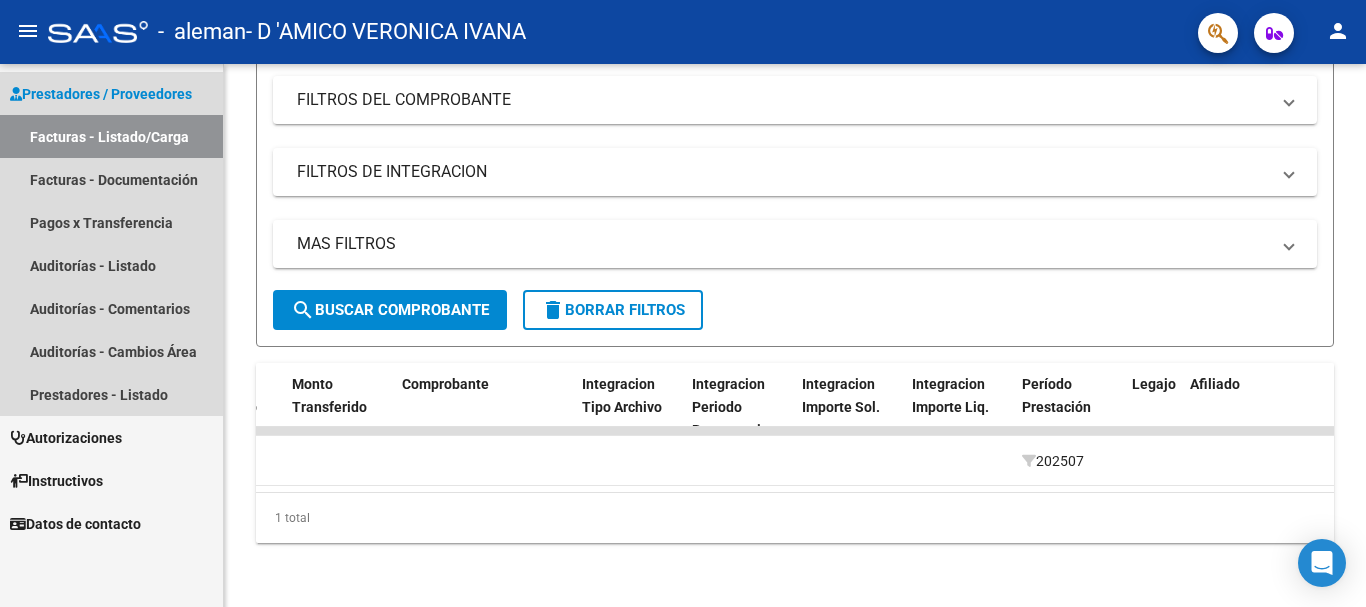 click on "Prestadores / Proveedores" at bounding box center (101, 94) 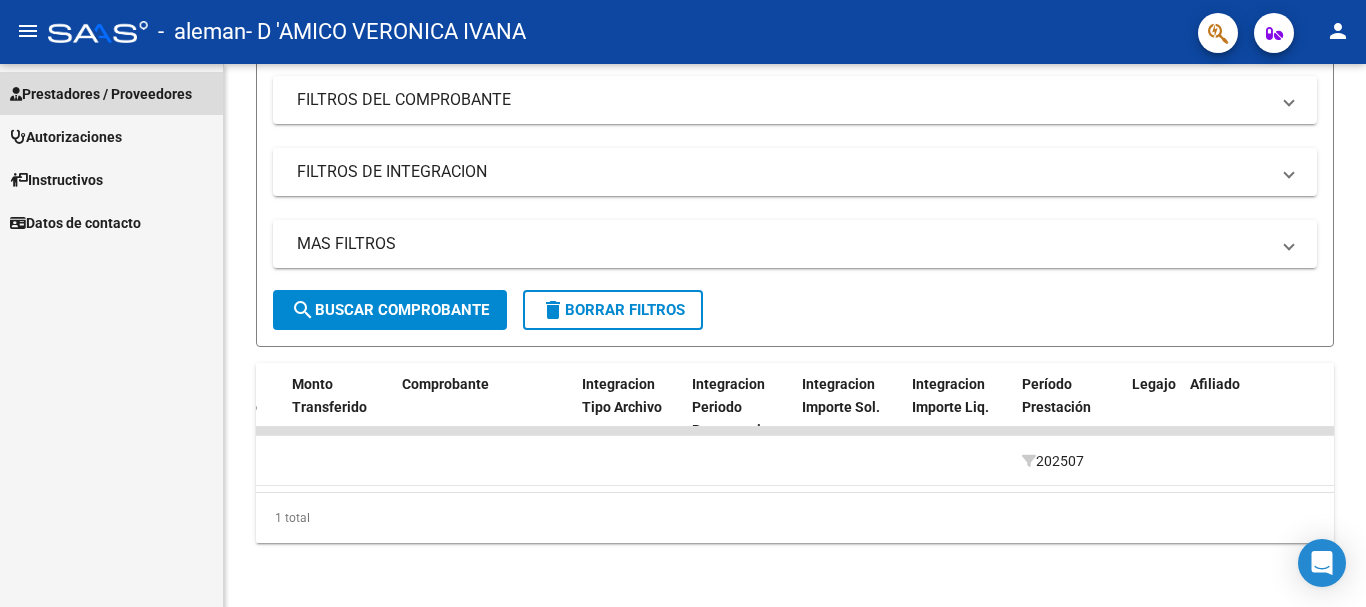click on "Prestadores / Proveedores" at bounding box center [101, 94] 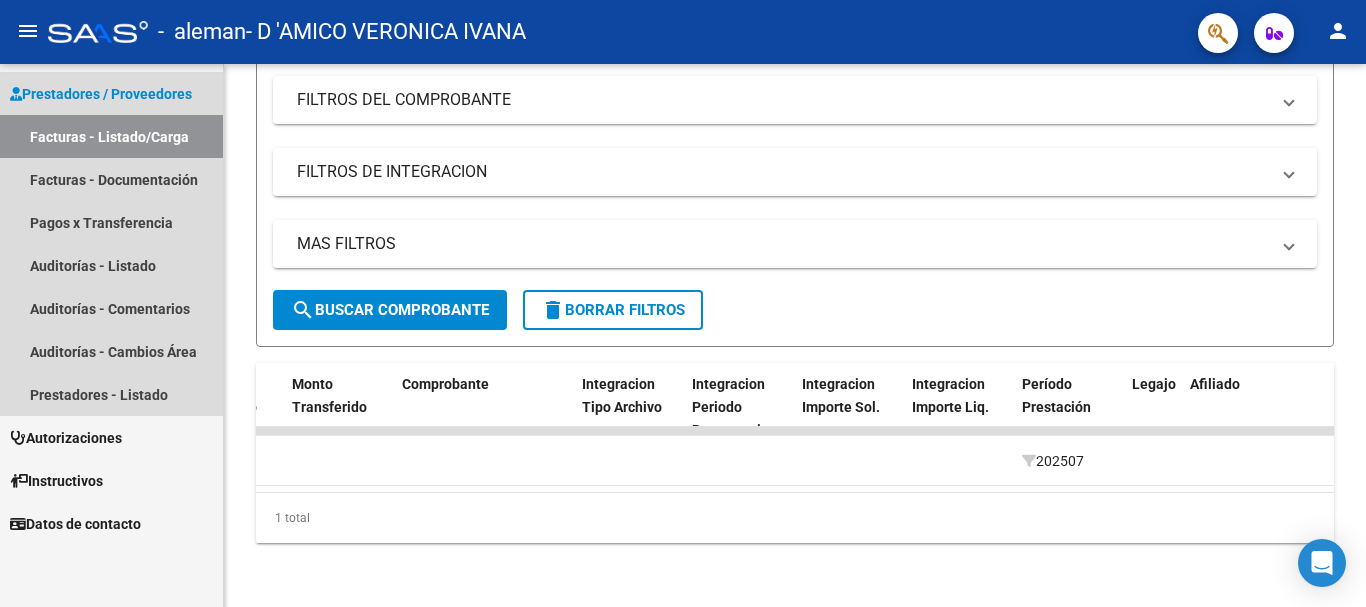 click on "Facturas - Listado/Carga" at bounding box center [111, 136] 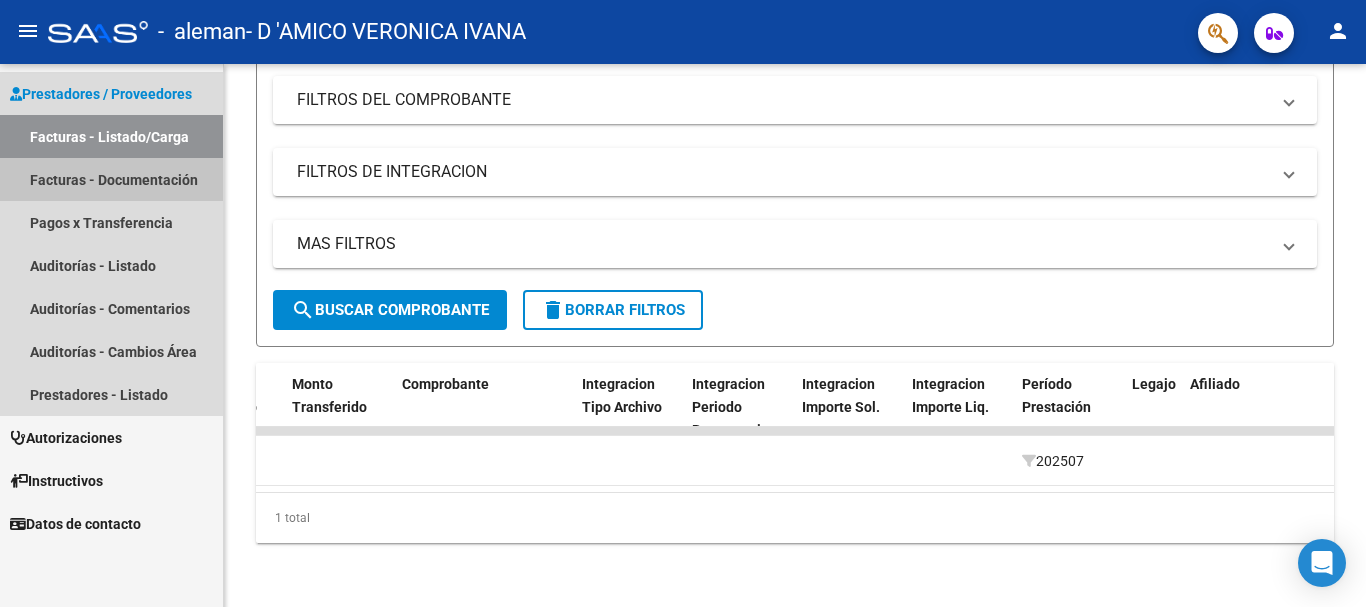 click on "Facturas - Documentación" at bounding box center [111, 179] 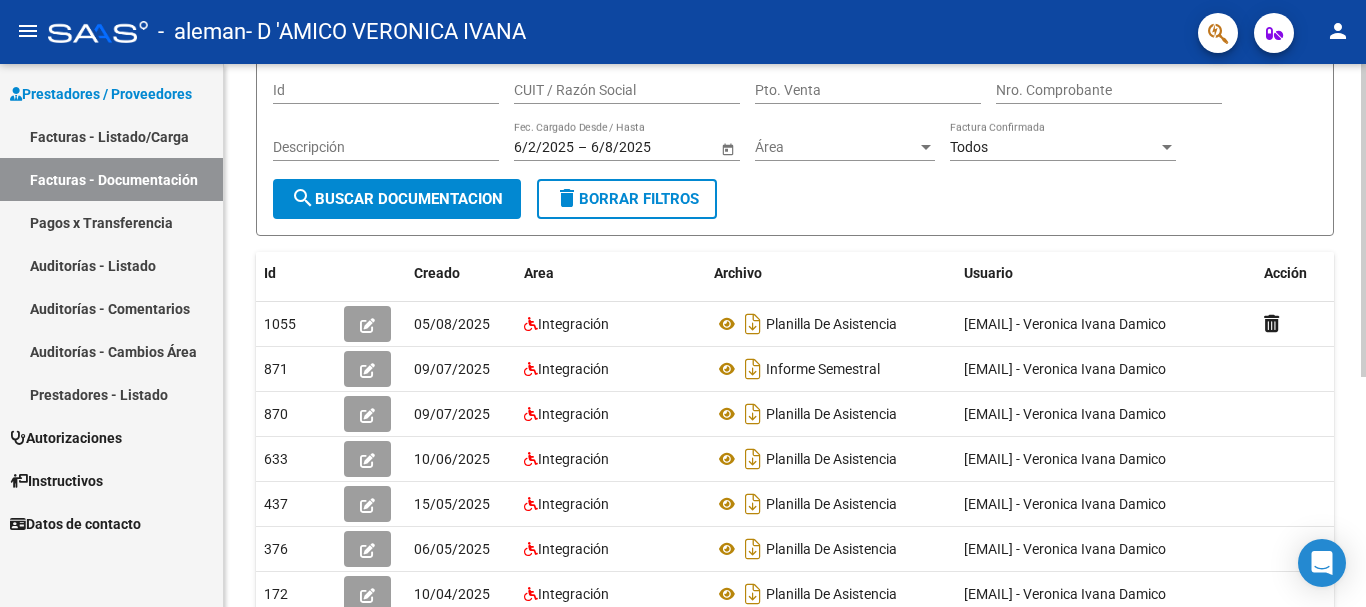 scroll, scrollTop: 200, scrollLeft: 0, axis: vertical 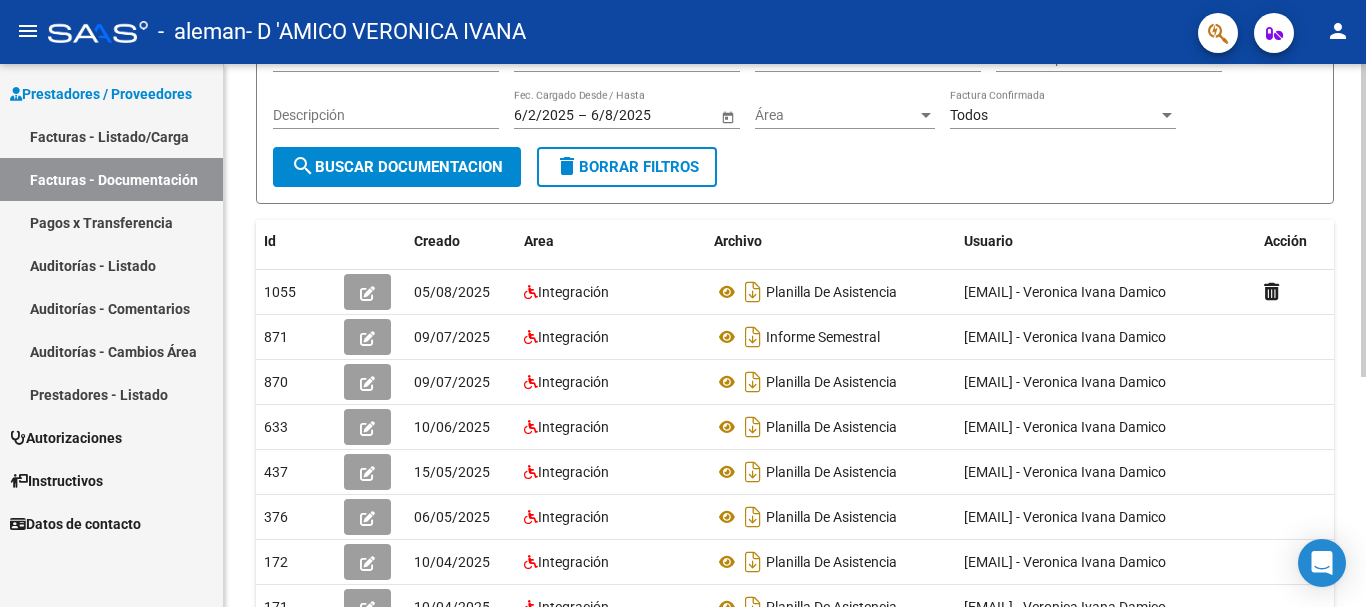click on "search  Buscar Documentacion" 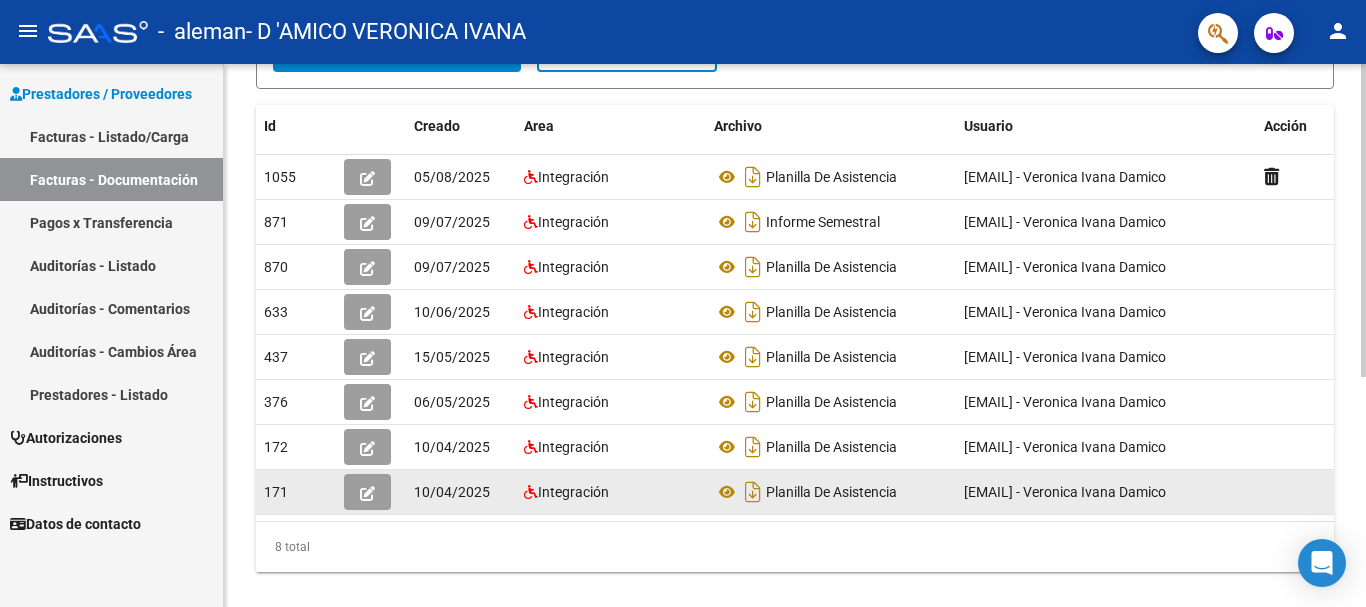 scroll, scrollTop: 400, scrollLeft: 0, axis: vertical 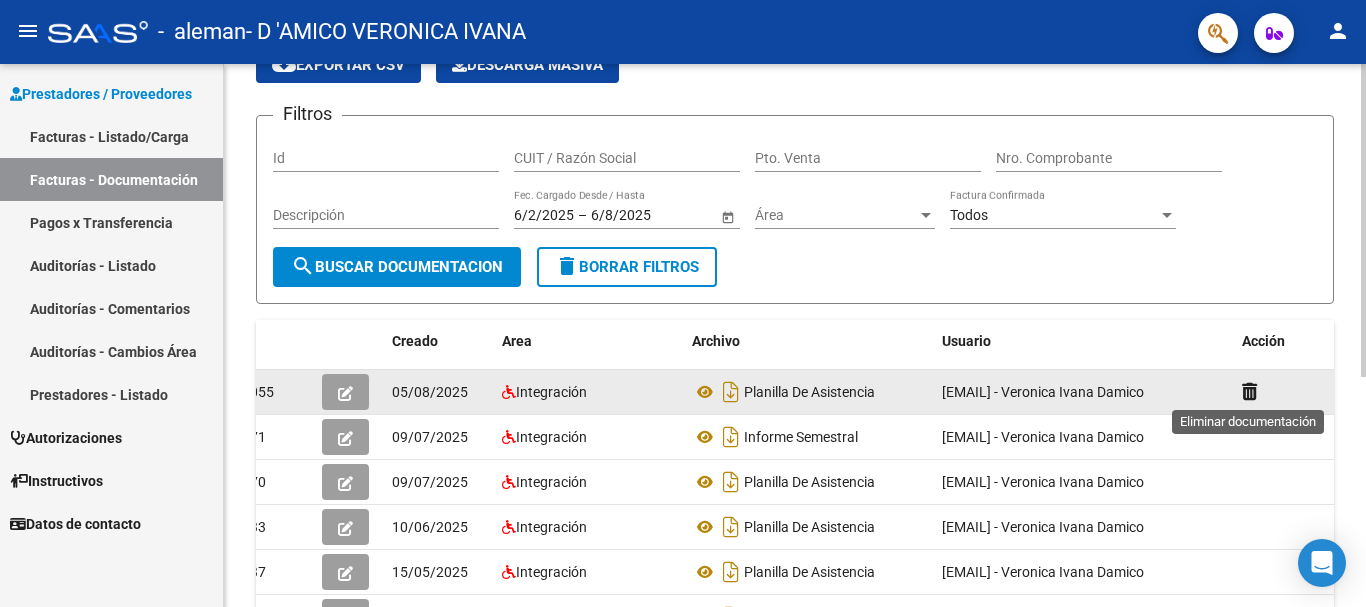 click 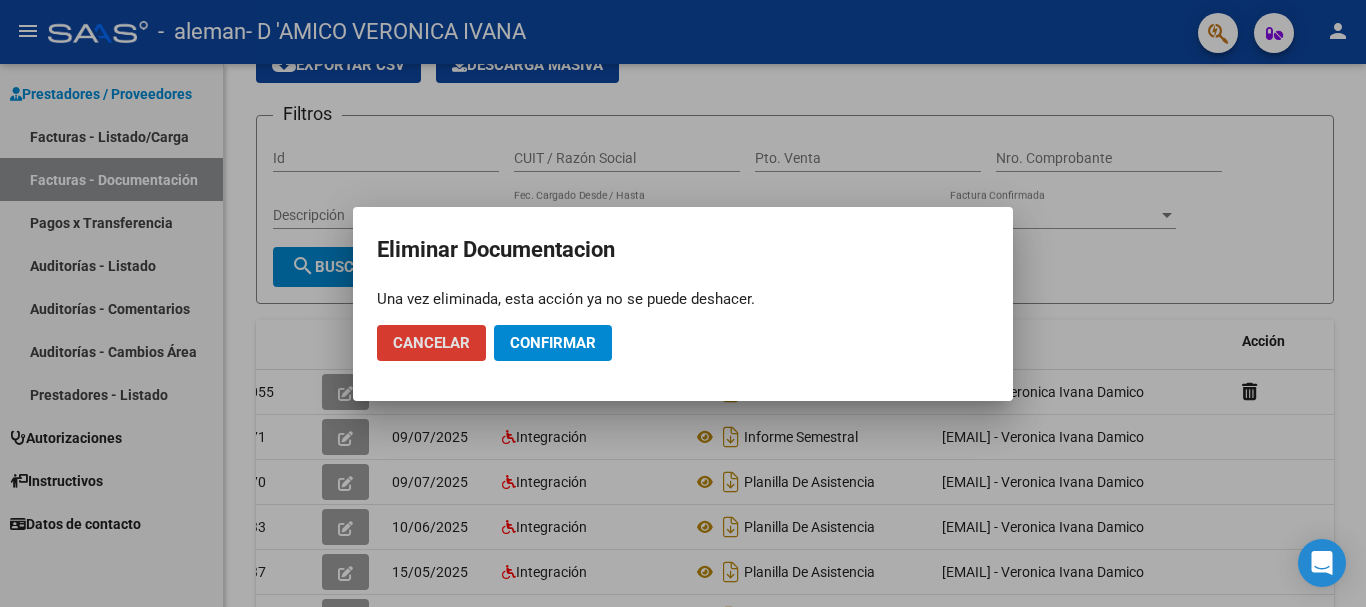 click at bounding box center (683, 303) 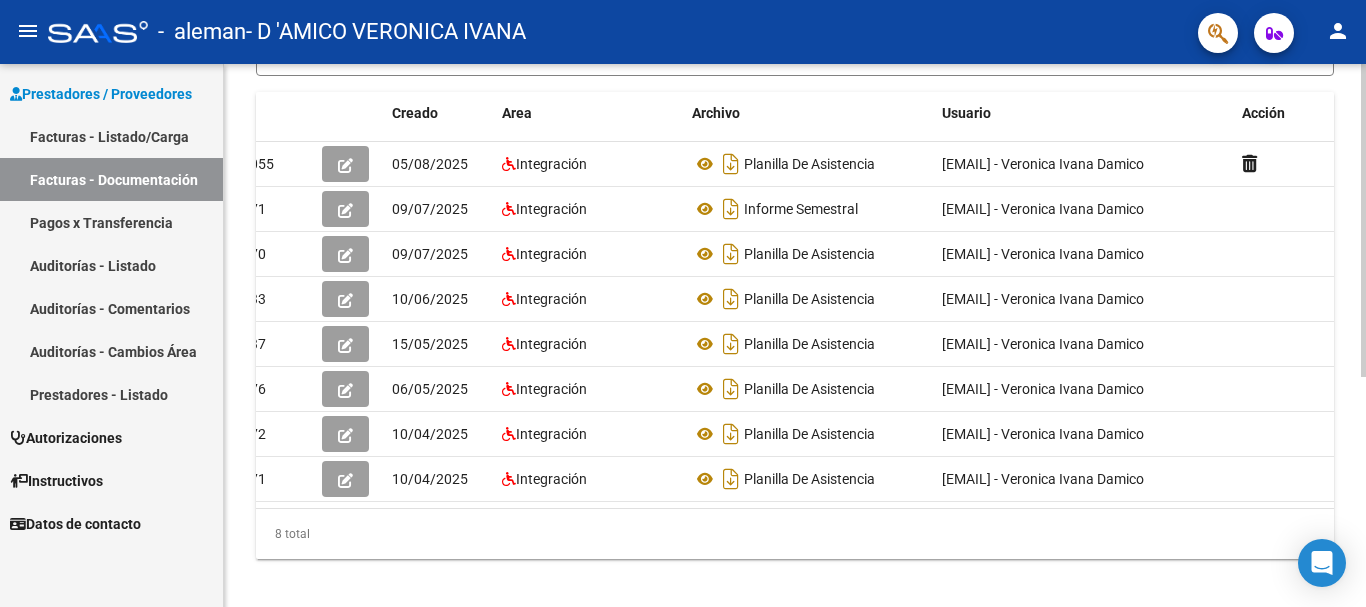 scroll, scrollTop: 400, scrollLeft: 0, axis: vertical 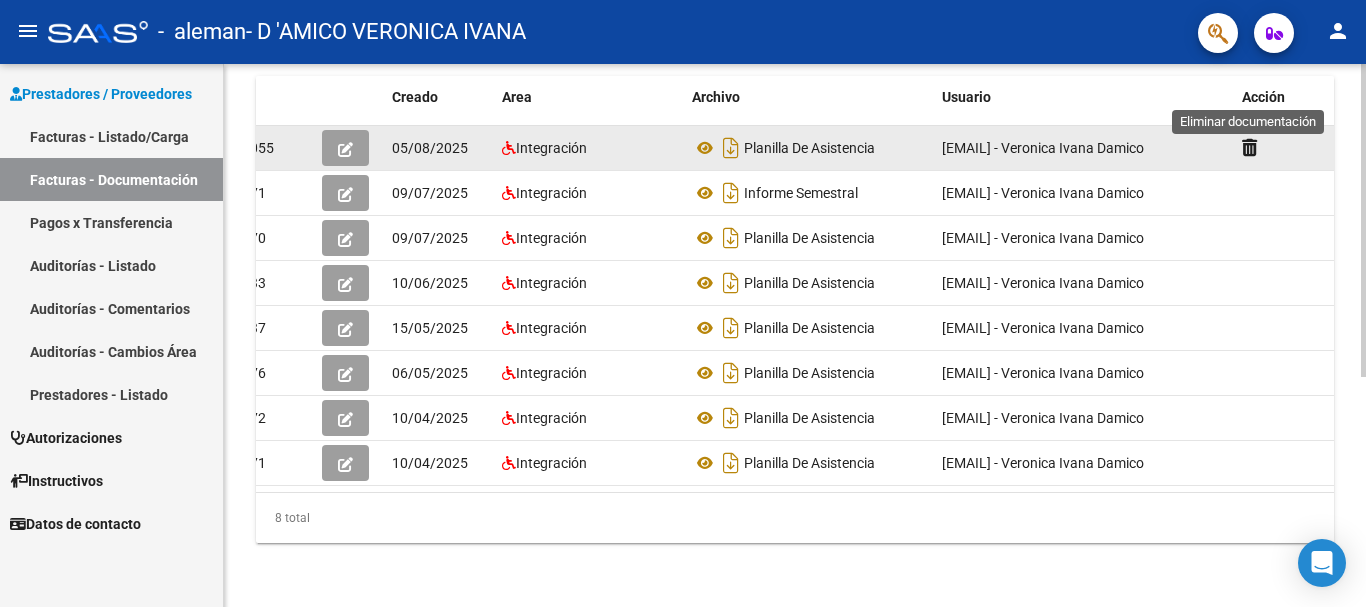 click 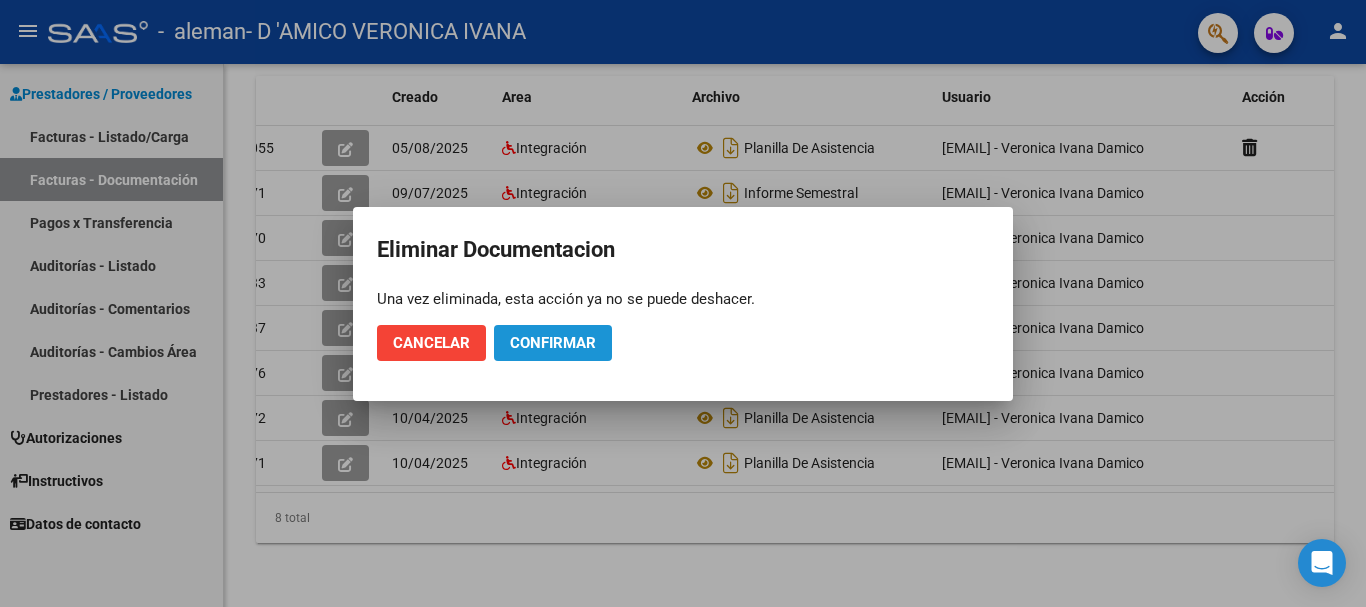 click on "Confirmar" 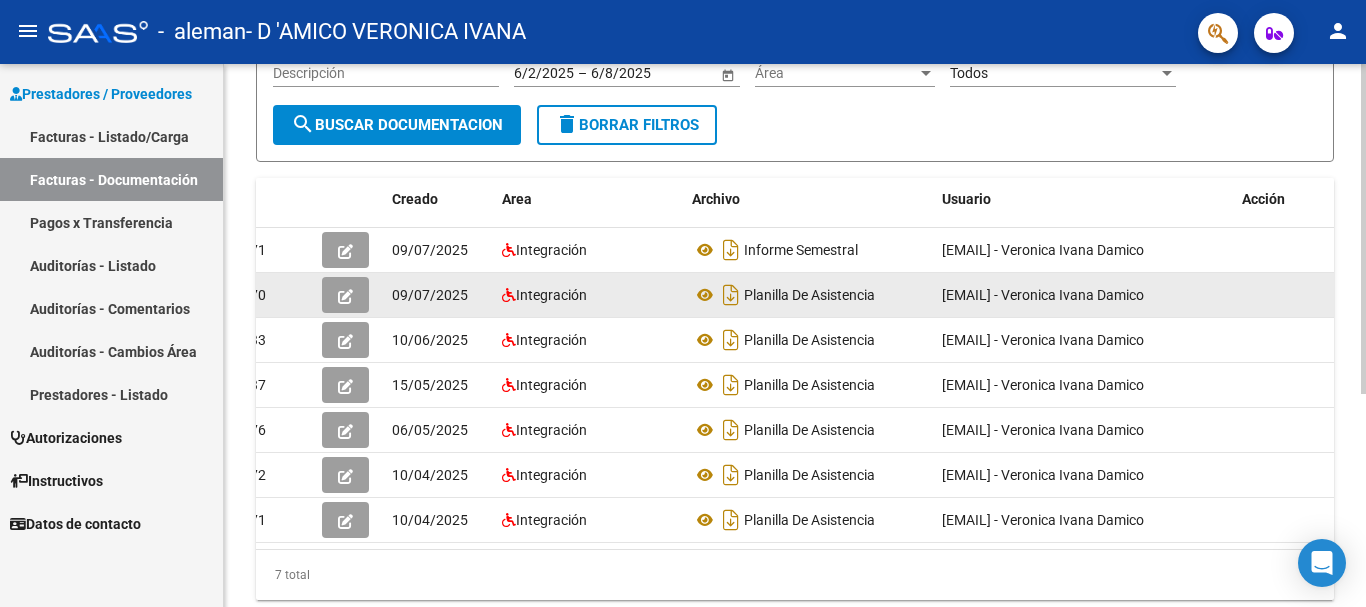 scroll, scrollTop: 250, scrollLeft: 0, axis: vertical 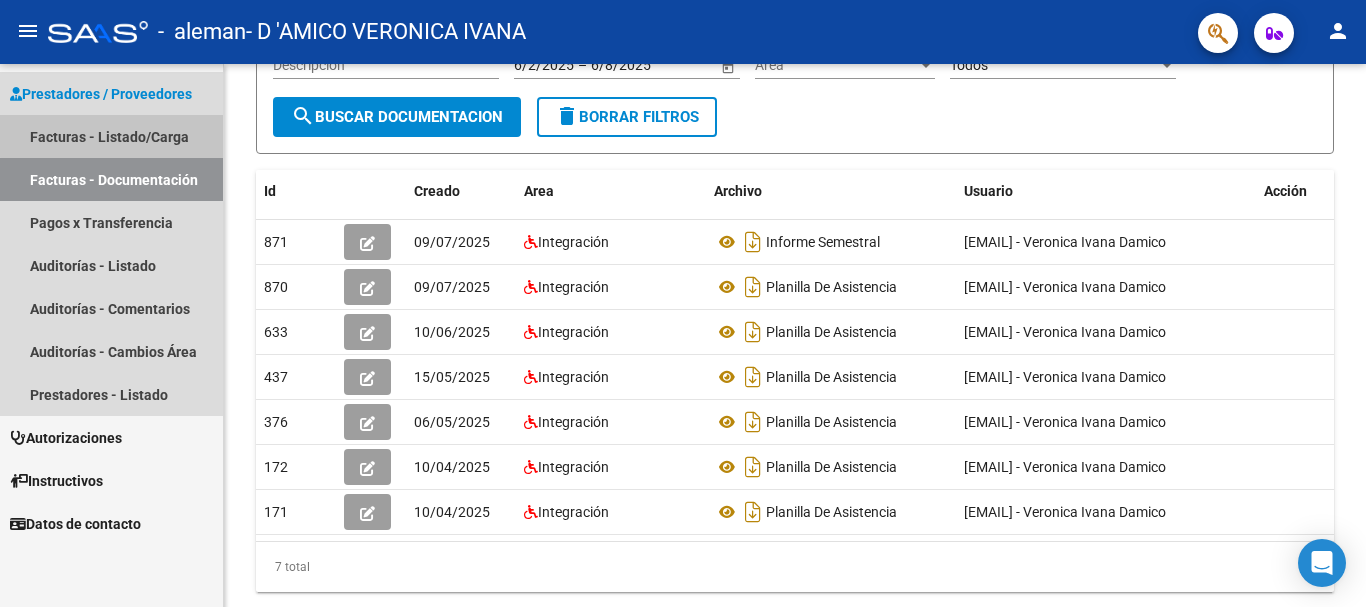 click on "Facturas - Listado/Carga" at bounding box center (111, 136) 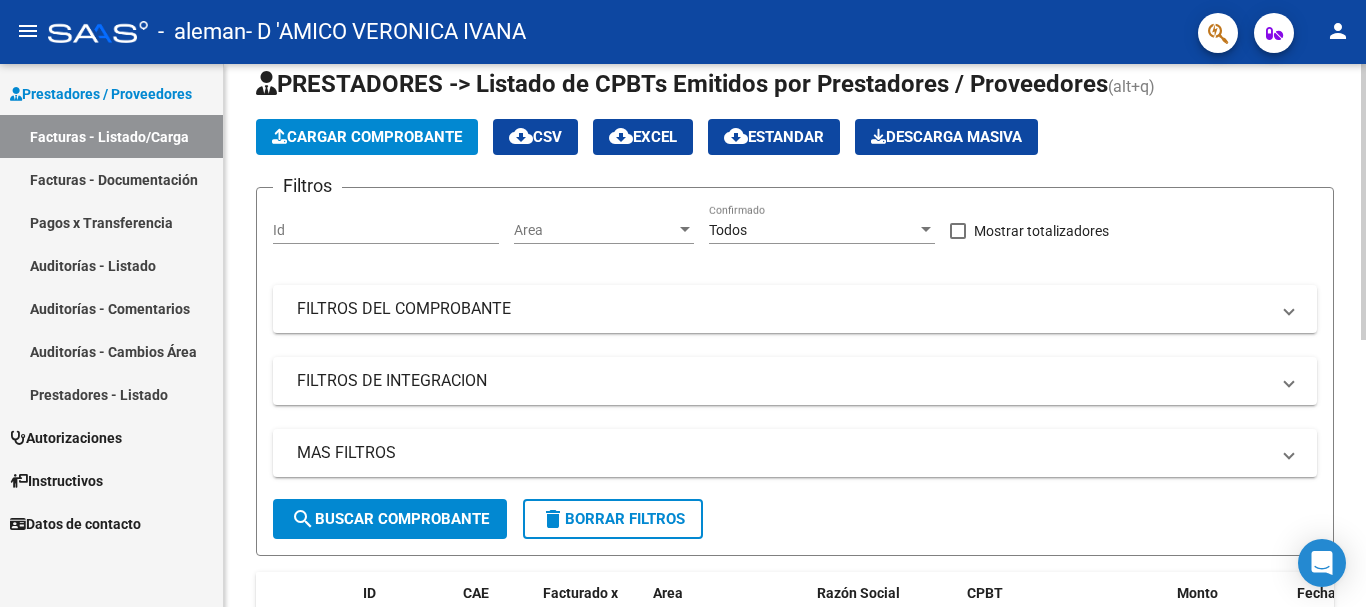 scroll, scrollTop: 0, scrollLeft: 0, axis: both 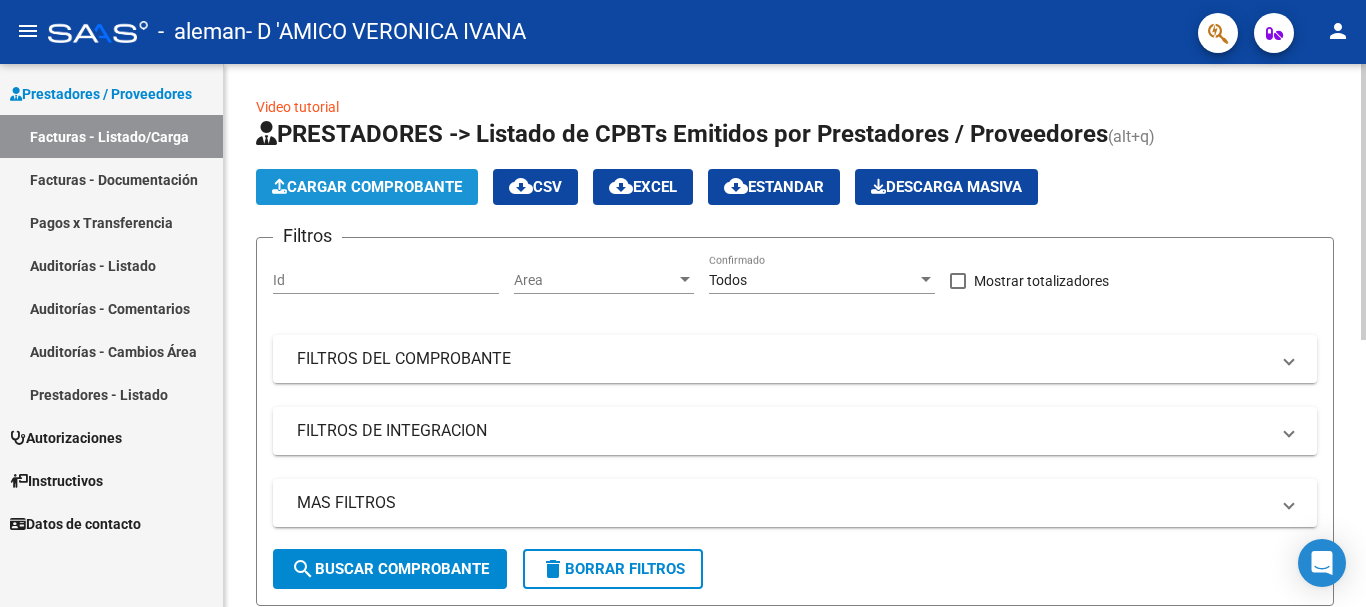 click on "Cargar Comprobante" 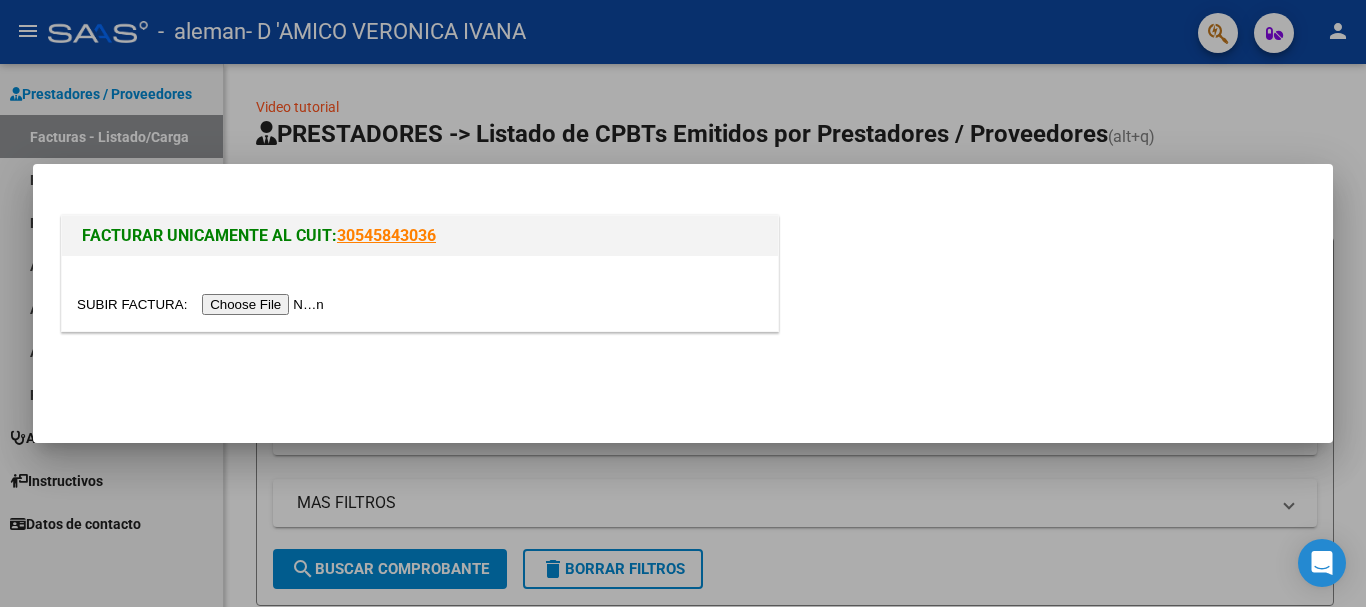 click at bounding box center [203, 304] 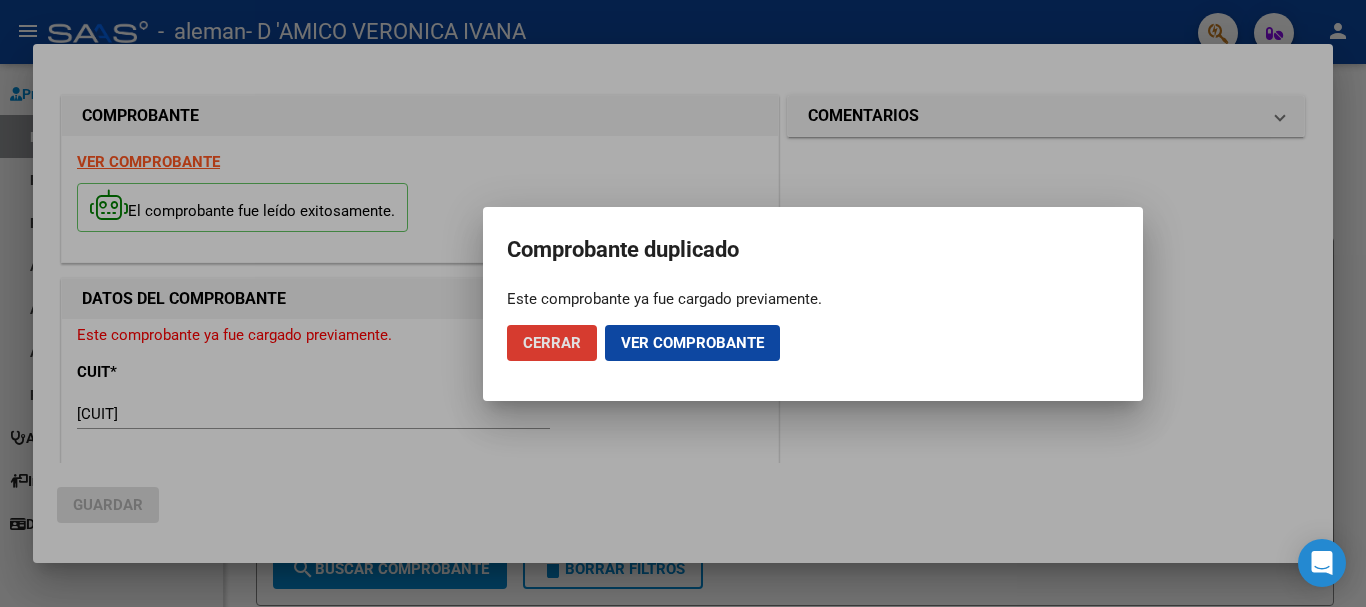 click on "Ver comprobante" 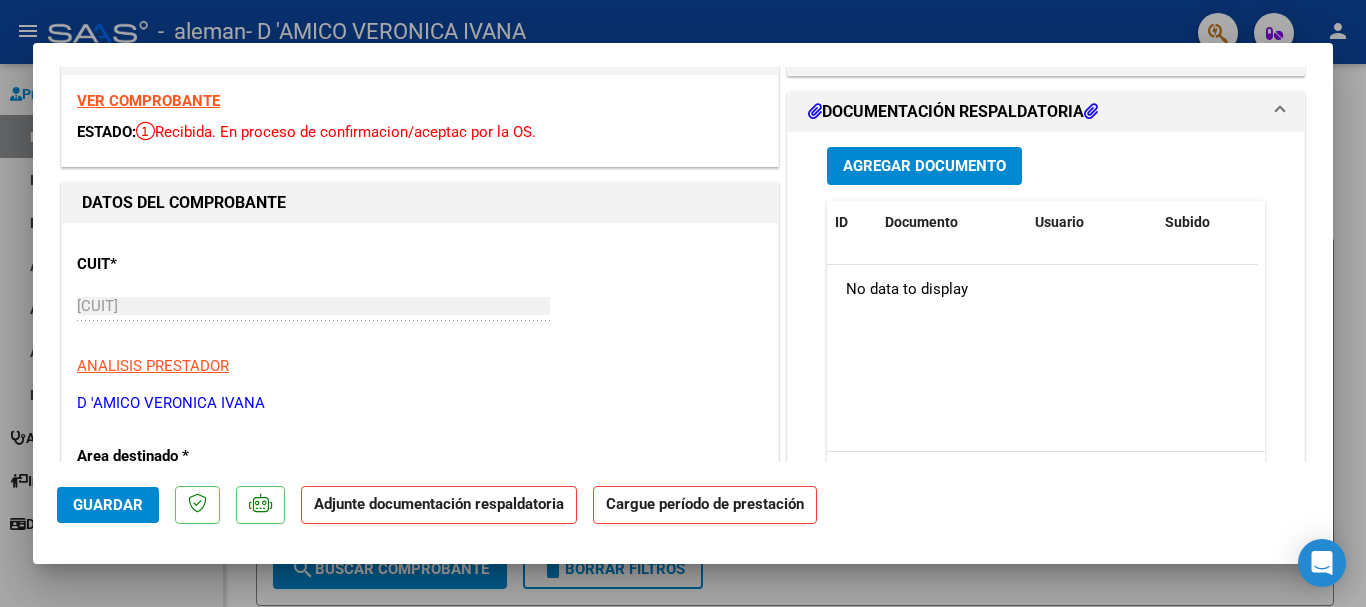 scroll, scrollTop: 0, scrollLeft: 0, axis: both 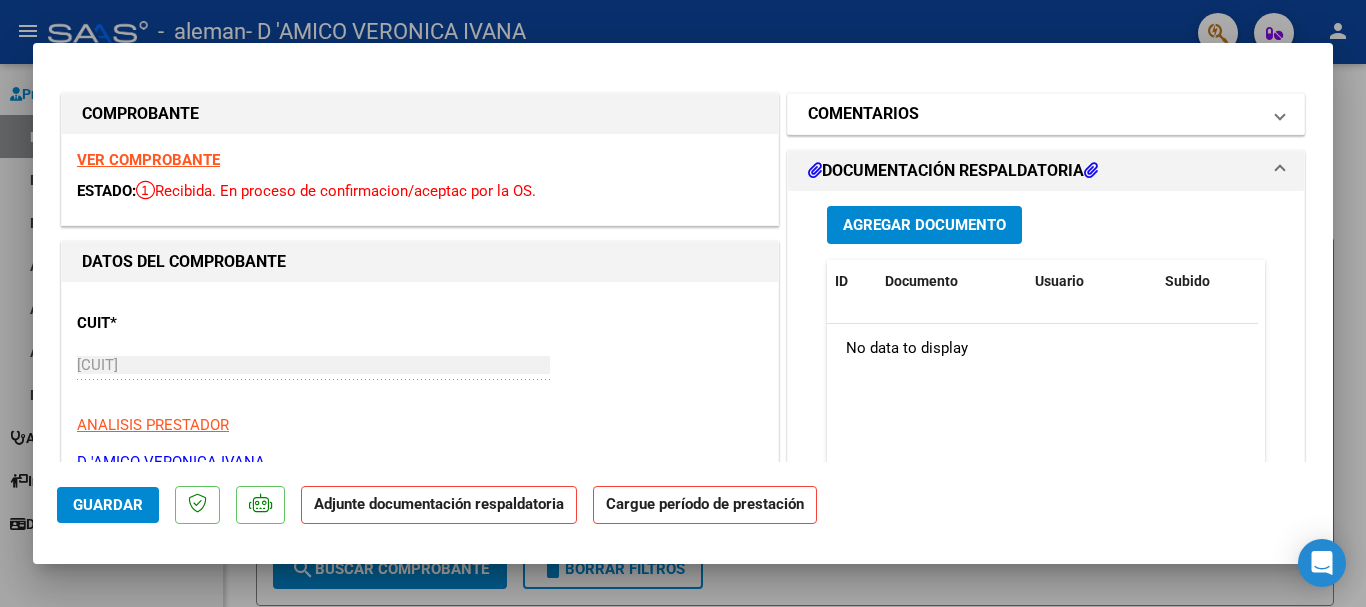click on "COMENTARIOS" at bounding box center (863, 114) 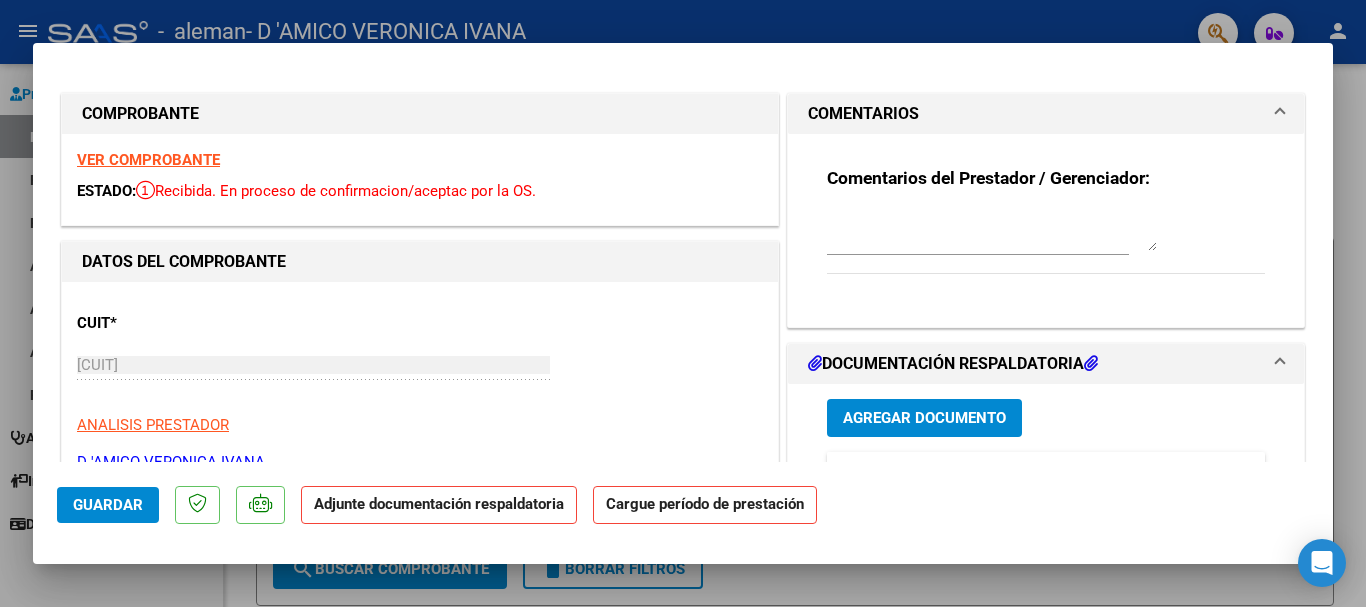 click on "COMENTARIOS" at bounding box center (863, 114) 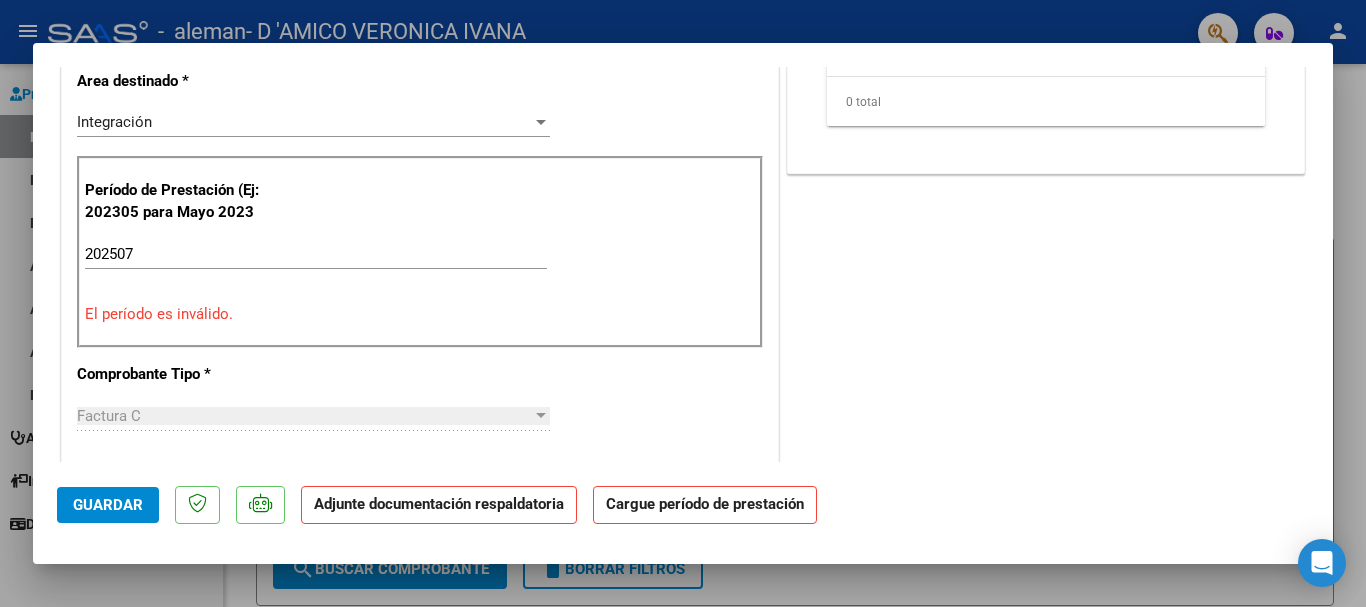 scroll, scrollTop: 500, scrollLeft: 0, axis: vertical 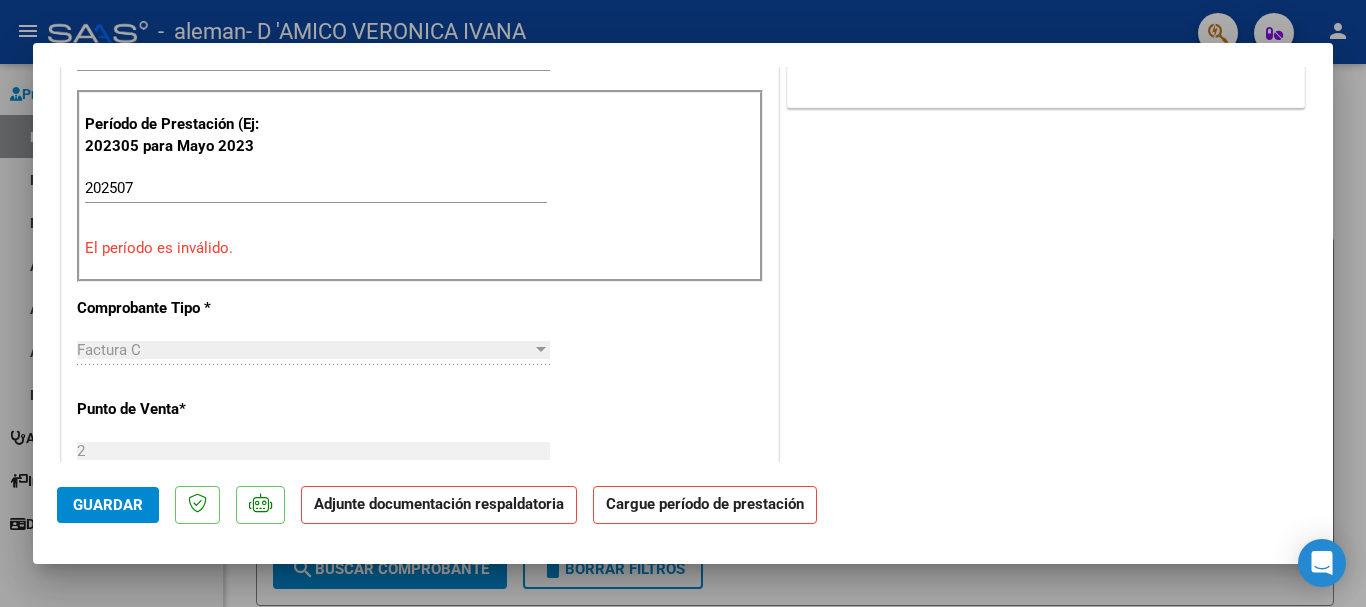 click on "202507" at bounding box center (316, 188) 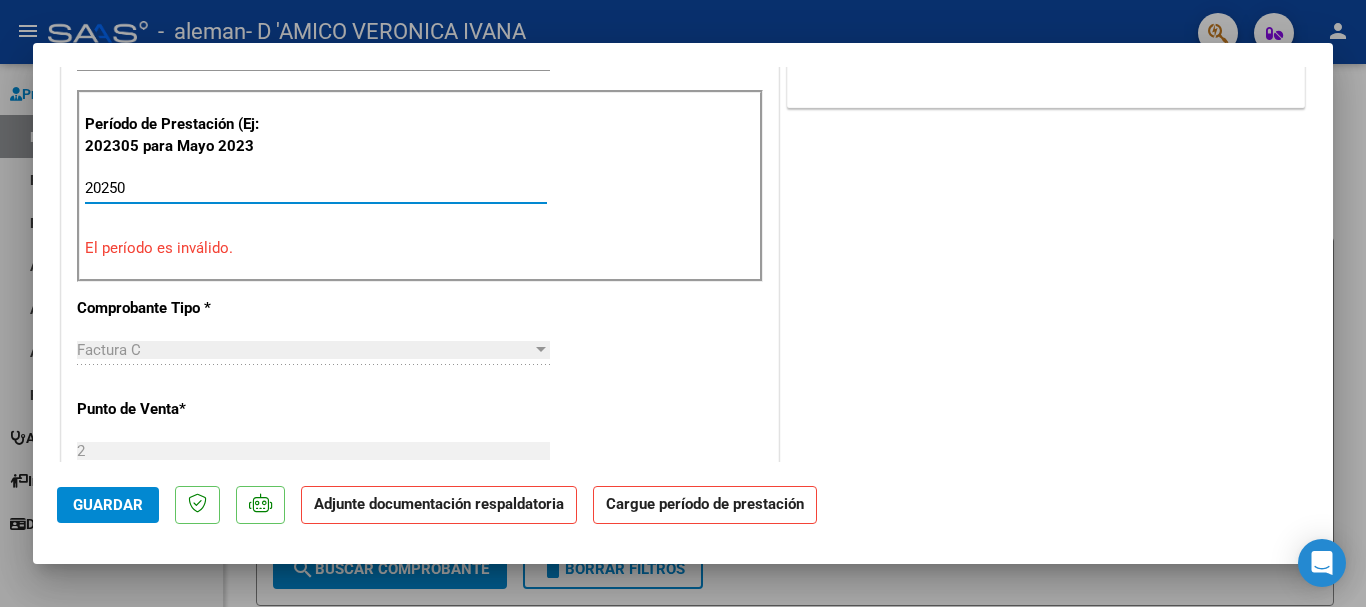 type on "202507" 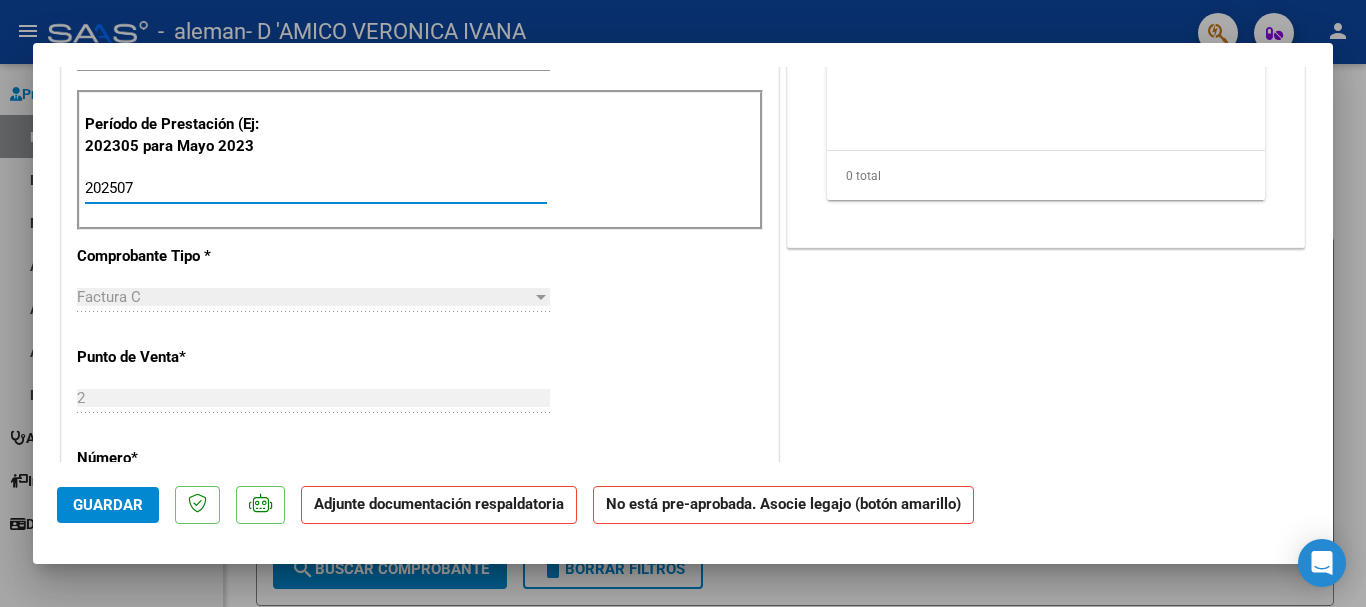 click on "CUIT  *   [CUIT] Ingresar CUIT  ANALISIS PRESTADOR  D 'AMICO VERONICA IVANA  ARCA Padrón  Area destinado * Integración Seleccionar Area Período de Prestación (Ej: 202305 para Mayo 2023    202507 Ingrese el Período de Prestación como indica el ejemplo   Comprobante Tipo * Factura C Seleccionar Tipo Punto de Venta  *   2 Ingresar el Nro.  Número  *   1558 Ingresar el Nro.  Monto  *   $ 197.929,76 Ingresar el monto  Fecha del Cpbt.  *   2025-08-05 Ingresar la fecha  CAE / CAEA (no ingrese CAI)    [CREDIT CARD] Ingresar el CAE o CAEA (no ingrese CAI)  Fecha de Vencimiento    2025-08-15 Ingresar la fecha  Ref. Externa    Ingresar la ref.  N° Liquidación    Ingresar el N° Liquidación" at bounding box center (420, 504) 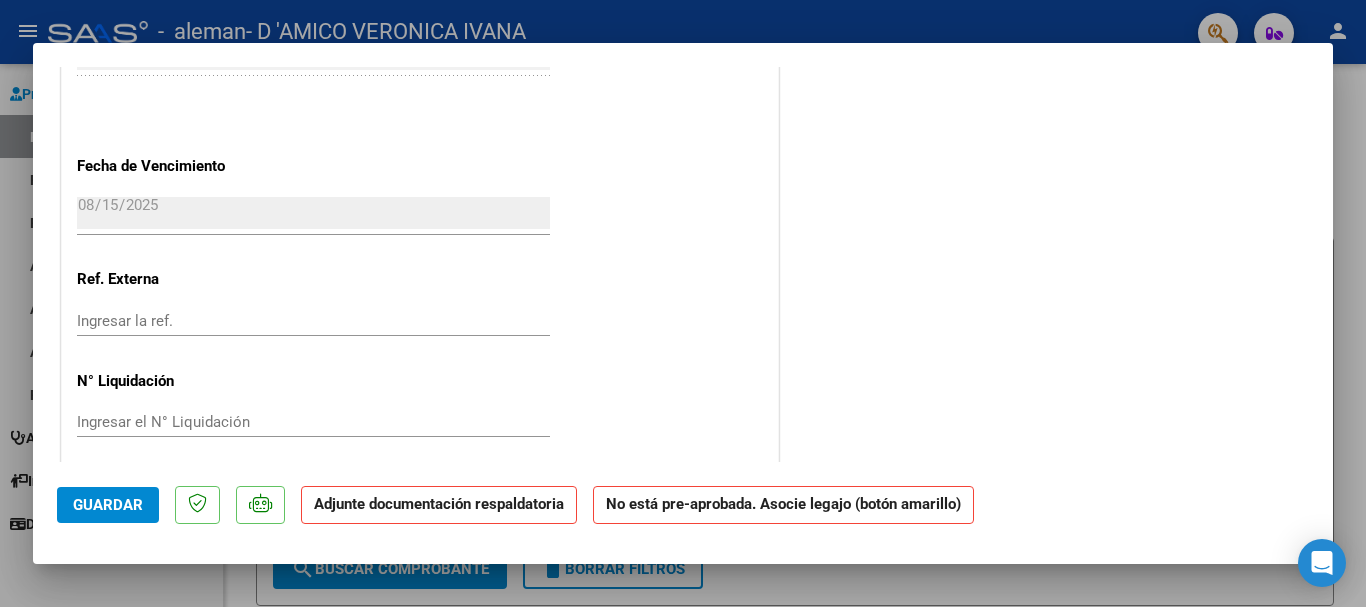 scroll, scrollTop: 1269, scrollLeft: 0, axis: vertical 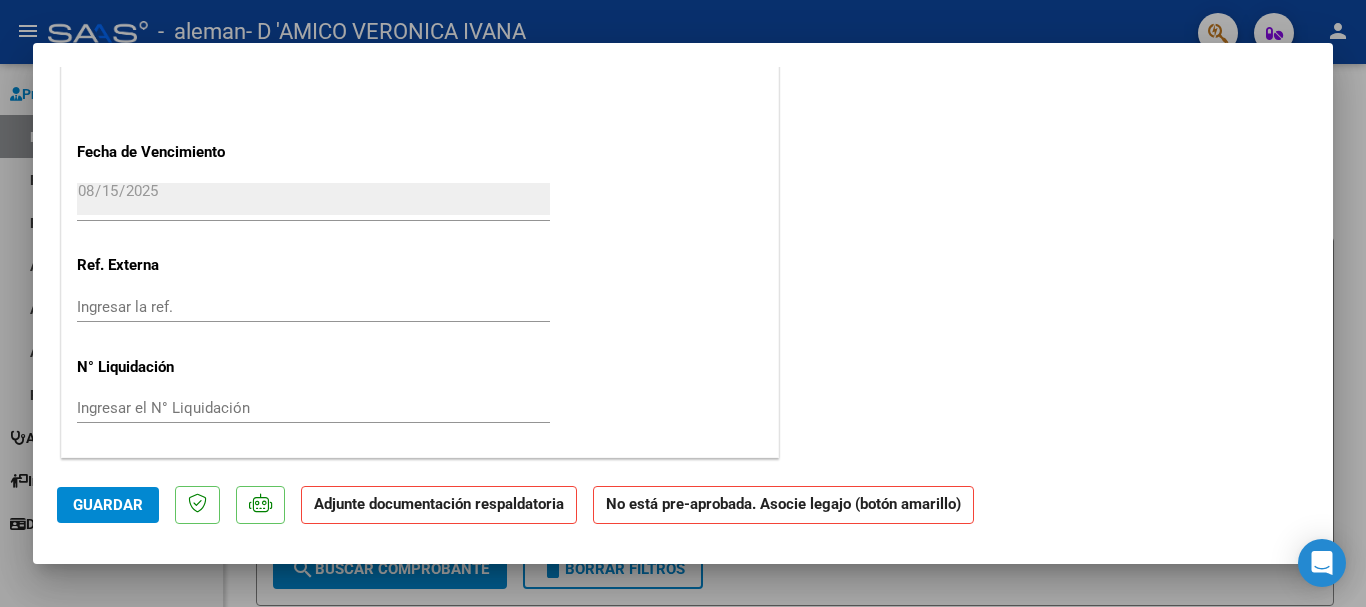 click on "Adjunte documentación respaldatoria" 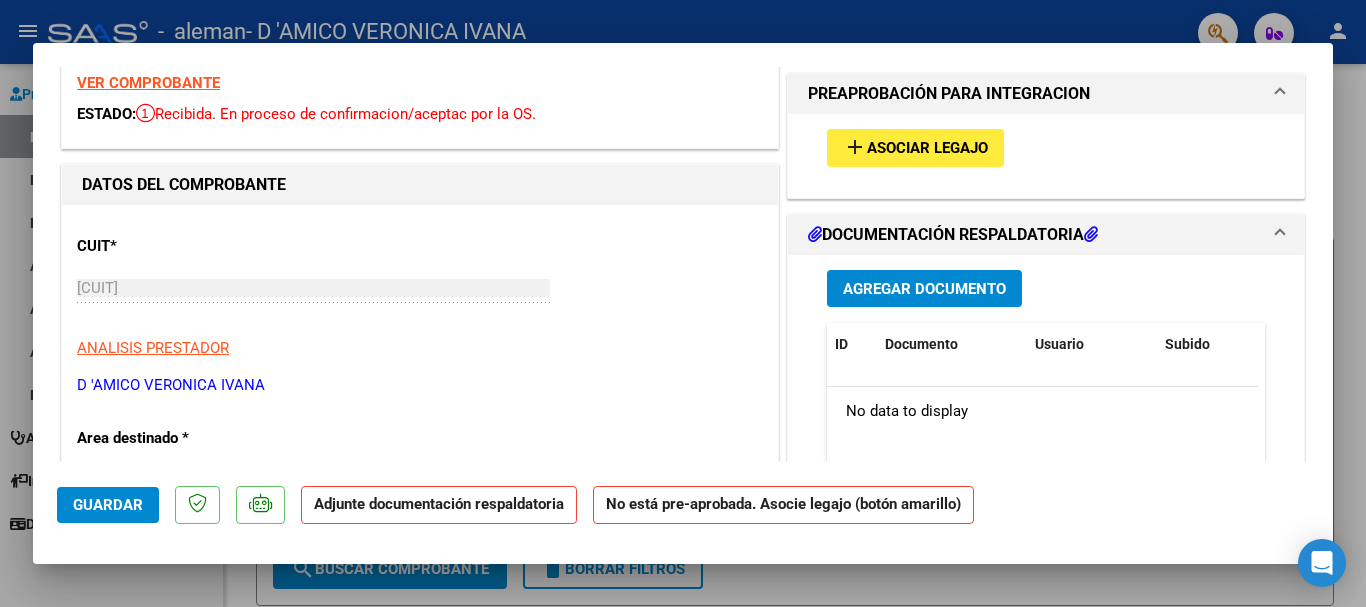 scroll, scrollTop: 69, scrollLeft: 0, axis: vertical 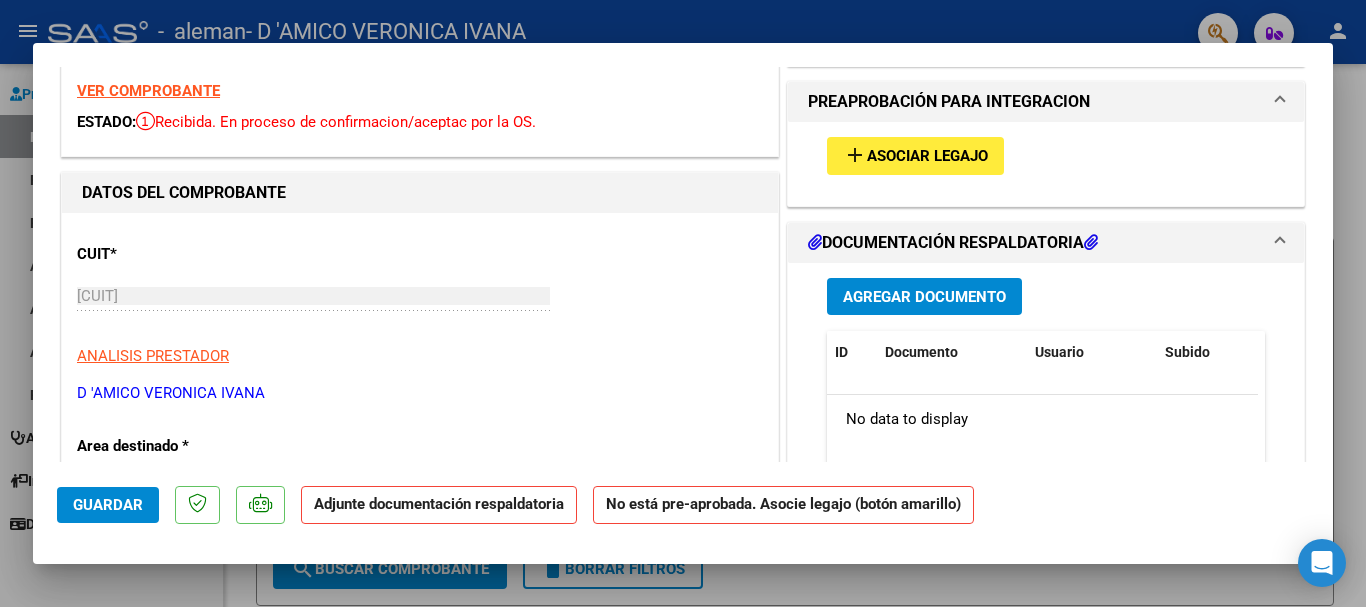 click on "Asociar Legajo" at bounding box center [927, 157] 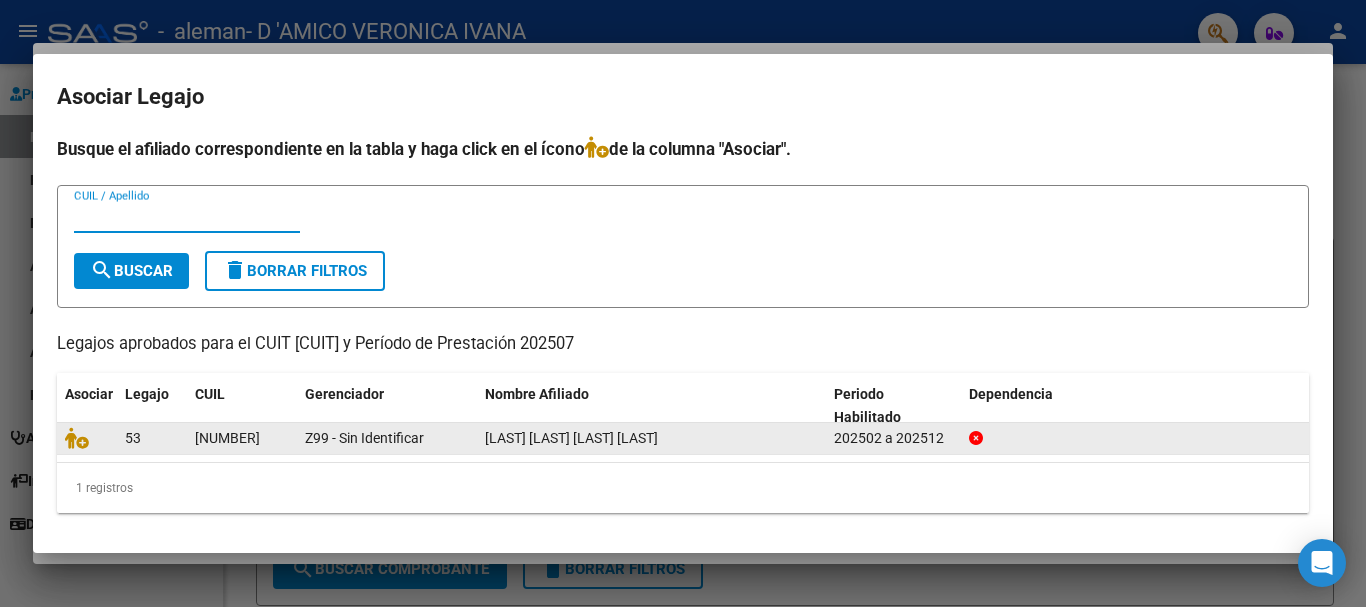 click on "[LAST] [LAST] [LAST] [LAST]" 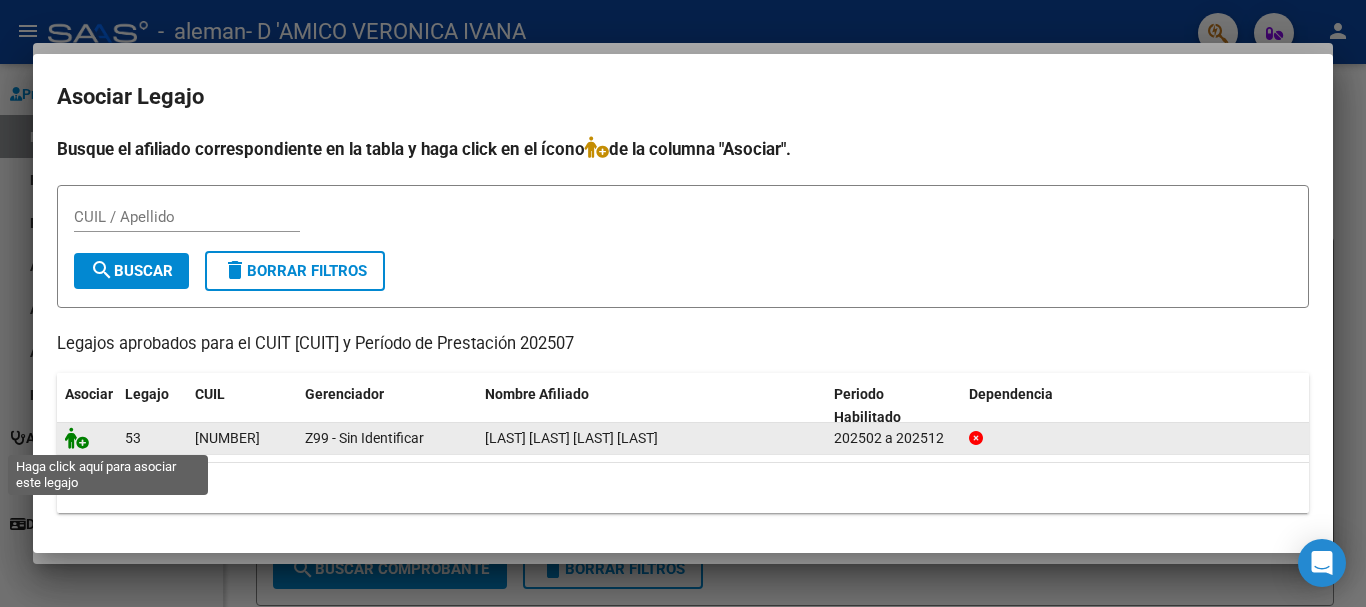 click 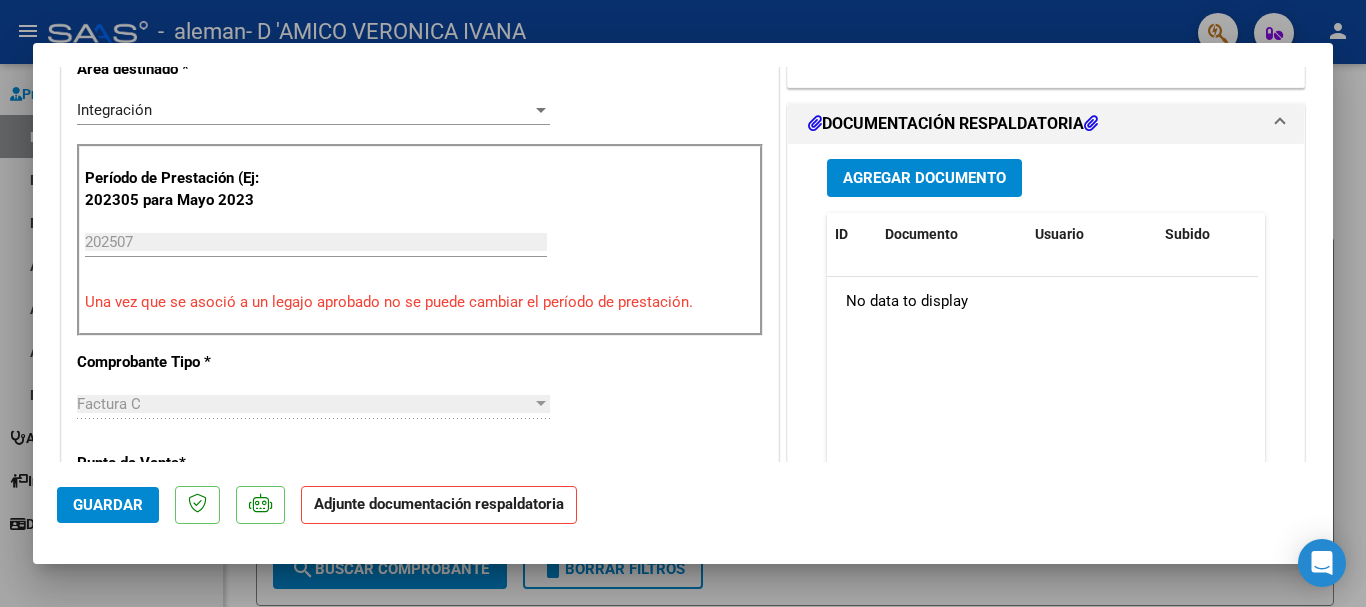 scroll, scrollTop: 400, scrollLeft: 0, axis: vertical 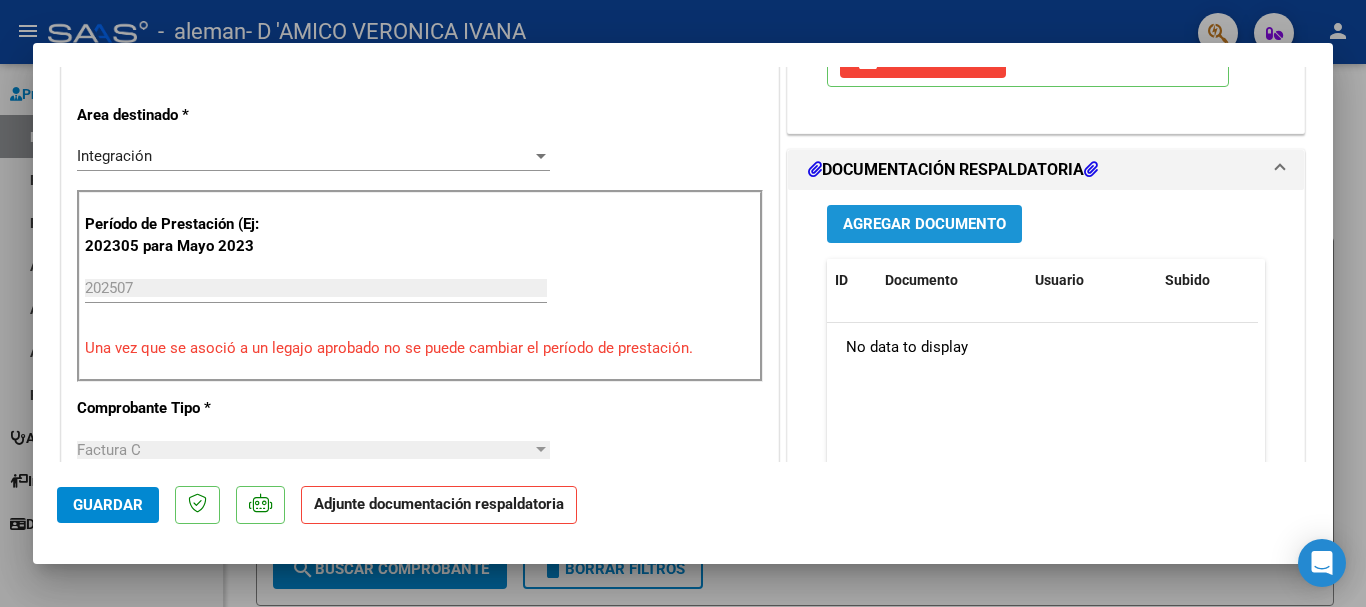 click on "Agregar Documento" at bounding box center (924, 225) 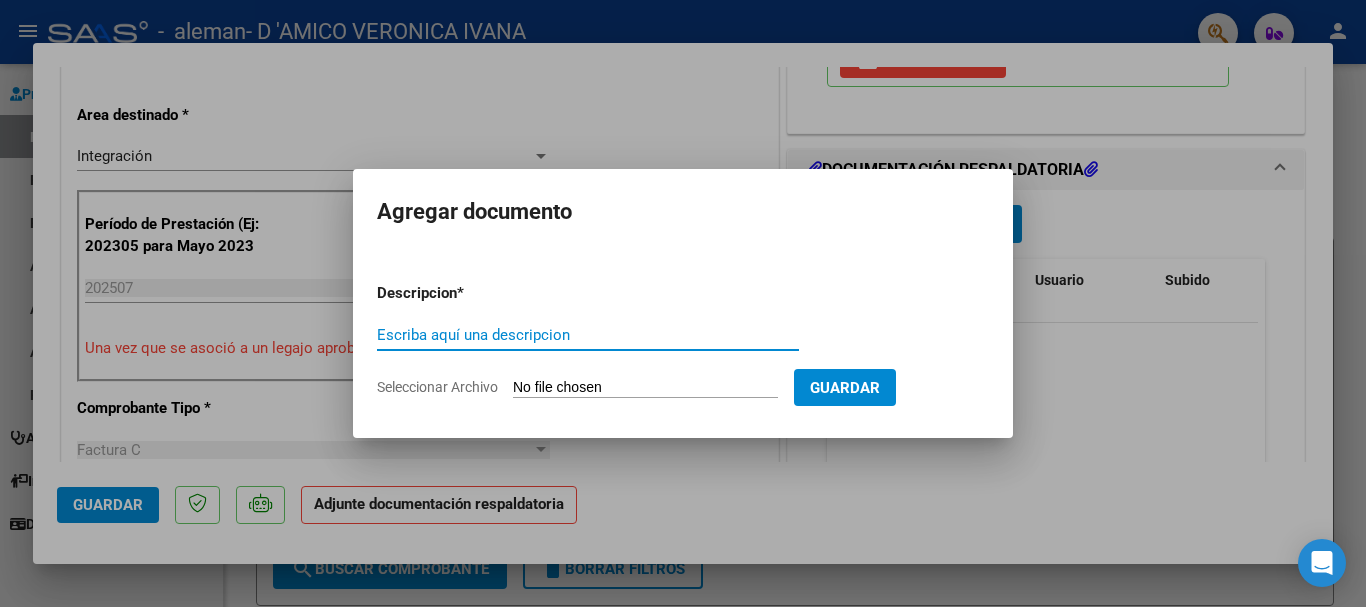 click on "Escriba aquí una descripcion" at bounding box center [588, 335] 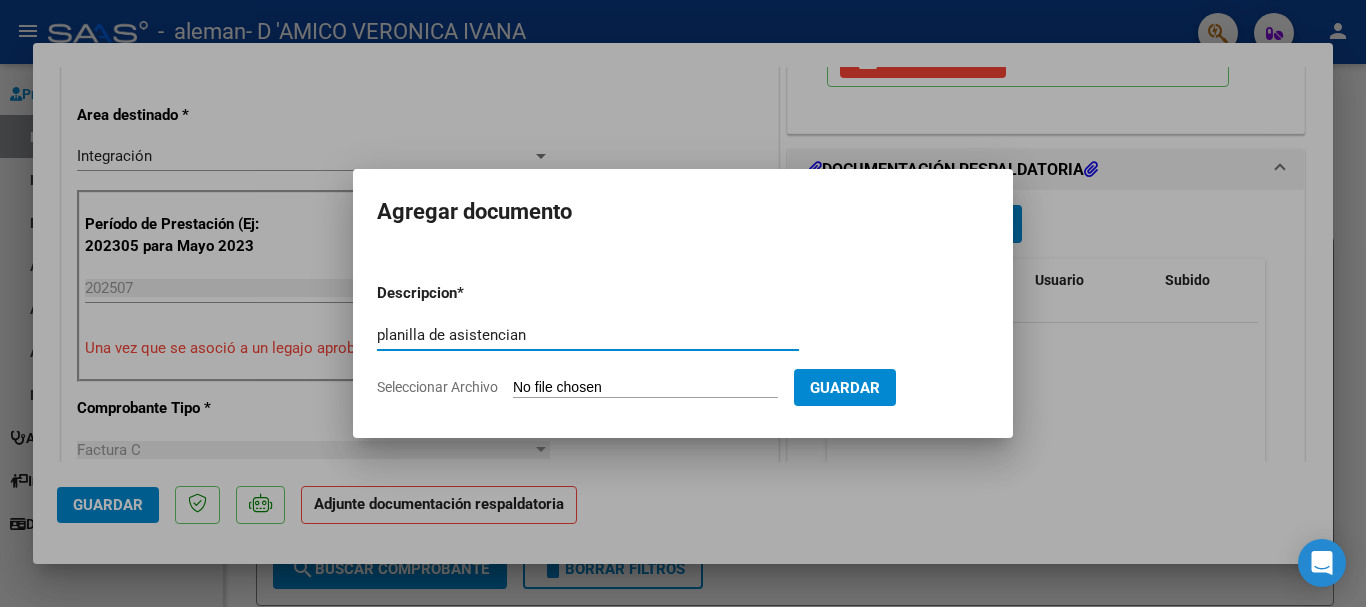 type on "planilla de asistencian" 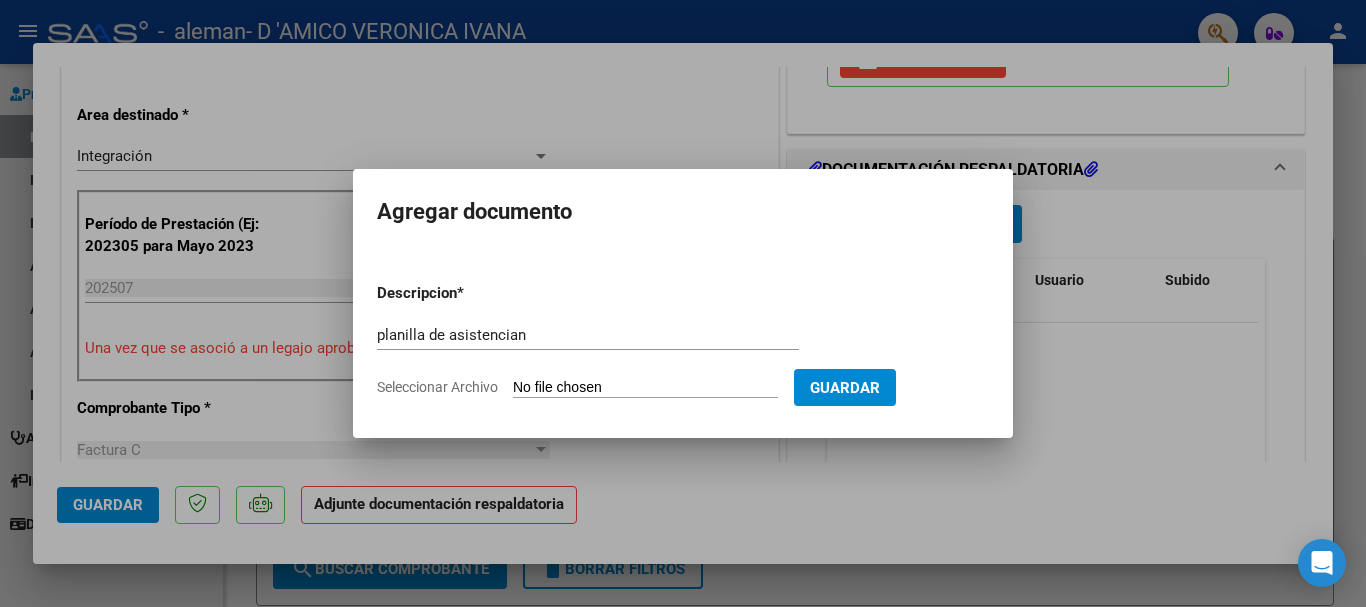 type on "C:\fakepath\PLANILLA [LAST].pdf" 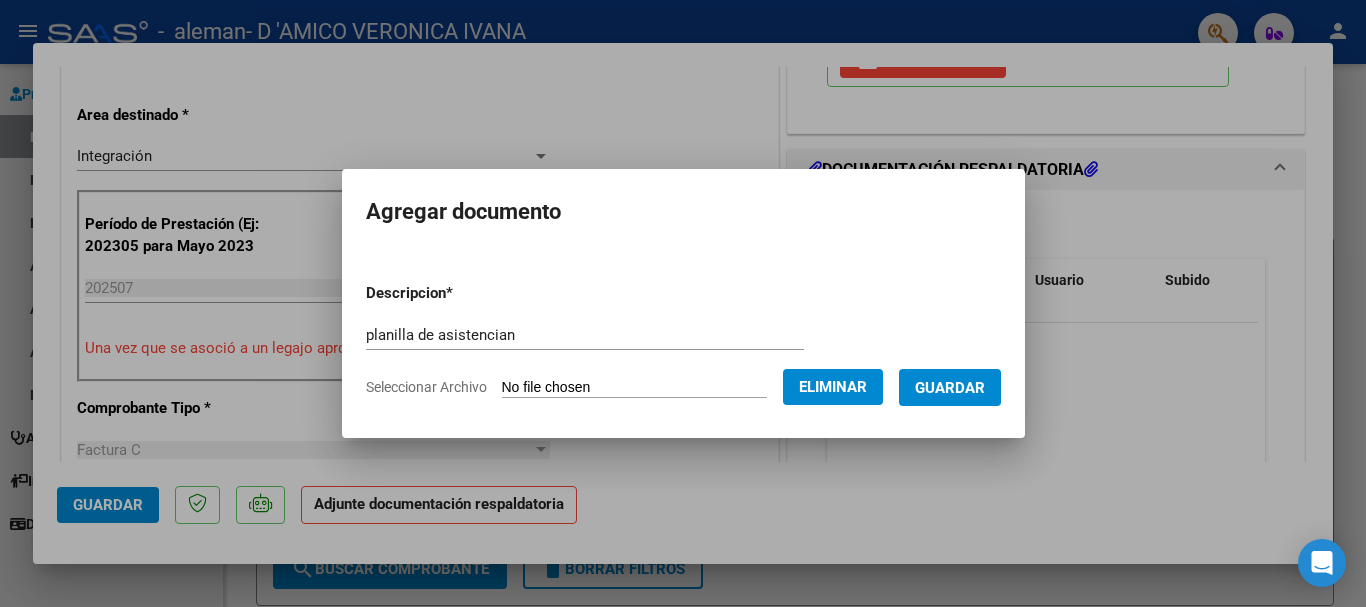 click on "Guardar" at bounding box center (950, 388) 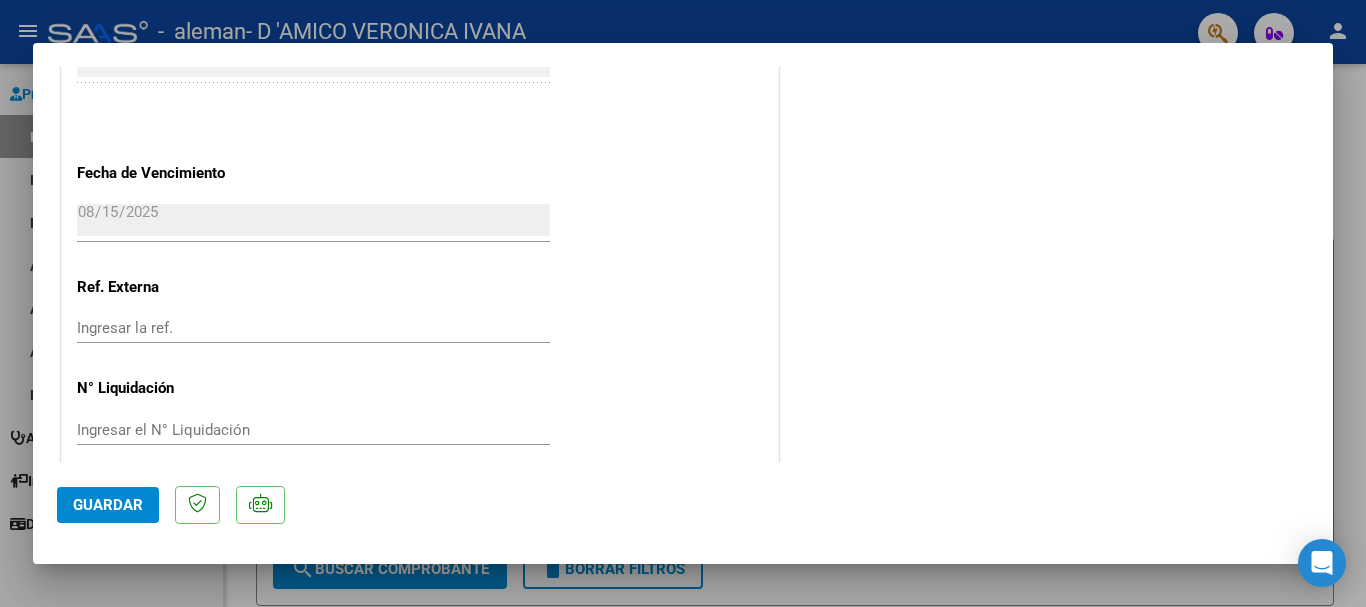 scroll, scrollTop: 1321, scrollLeft: 0, axis: vertical 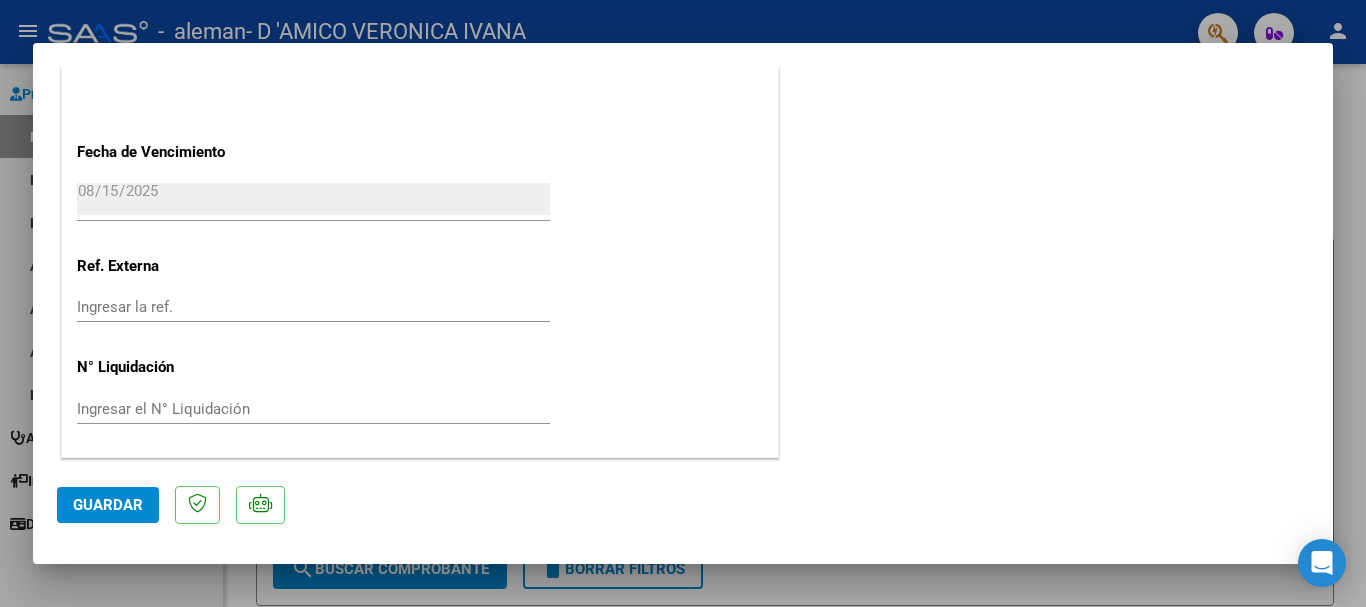 click on "Guardar" 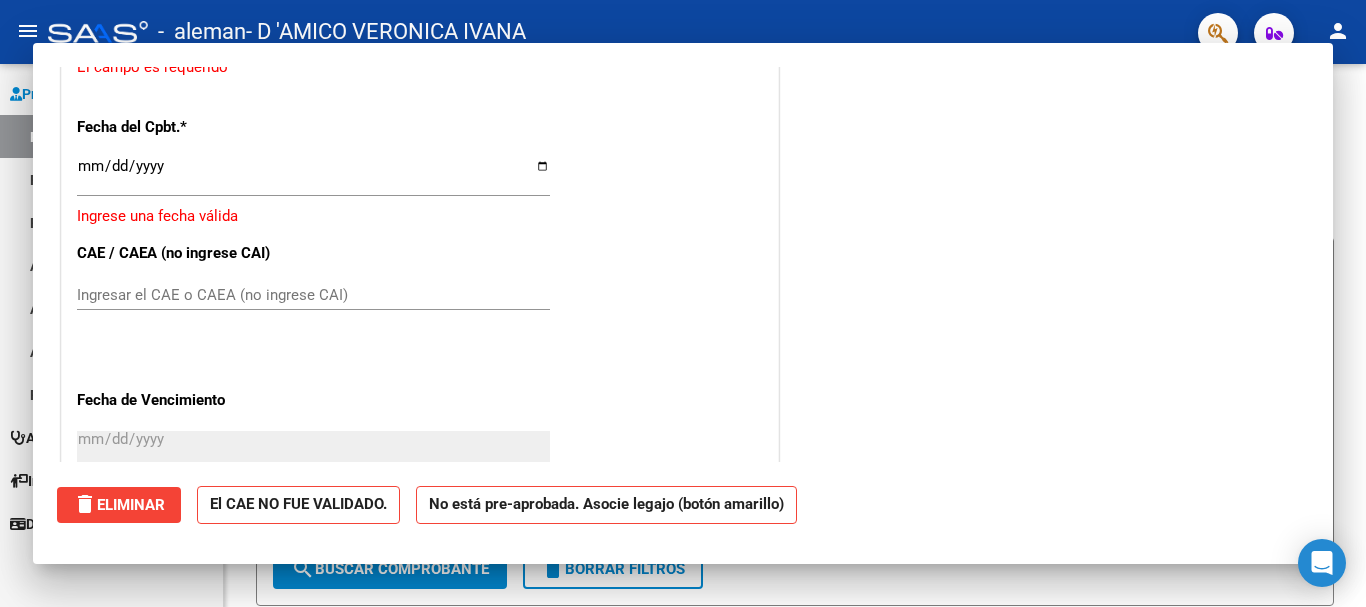 scroll, scrollTop: 1568, scrollLeft: 0, axis: vertical 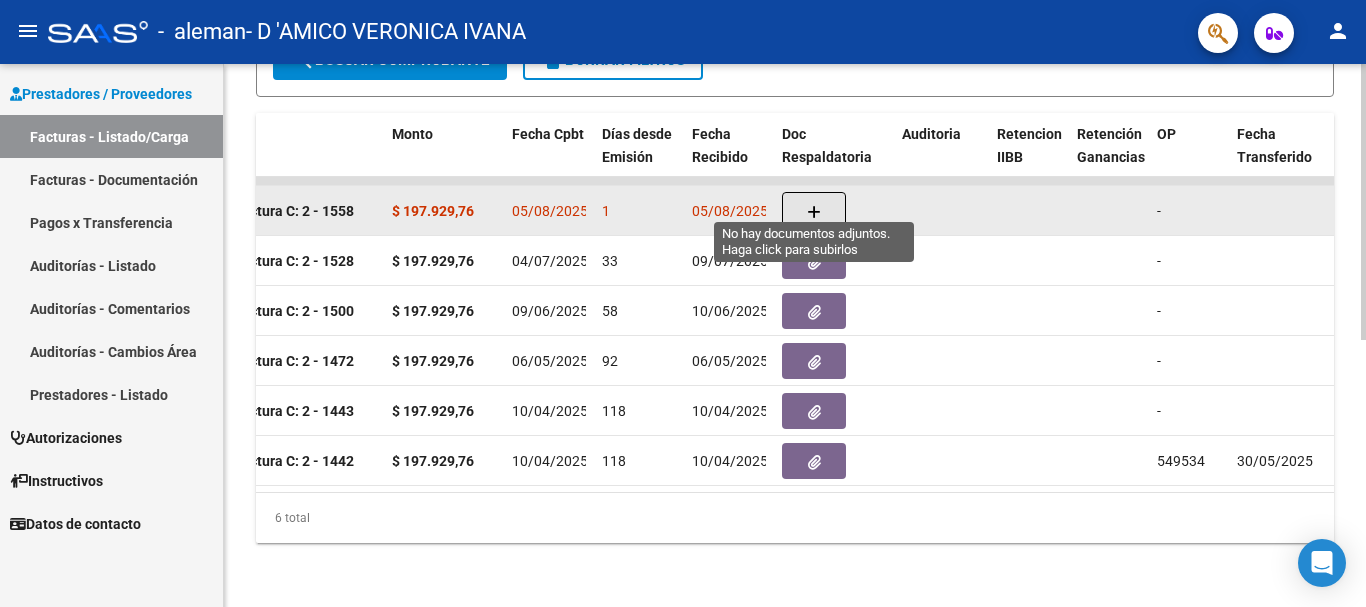 click 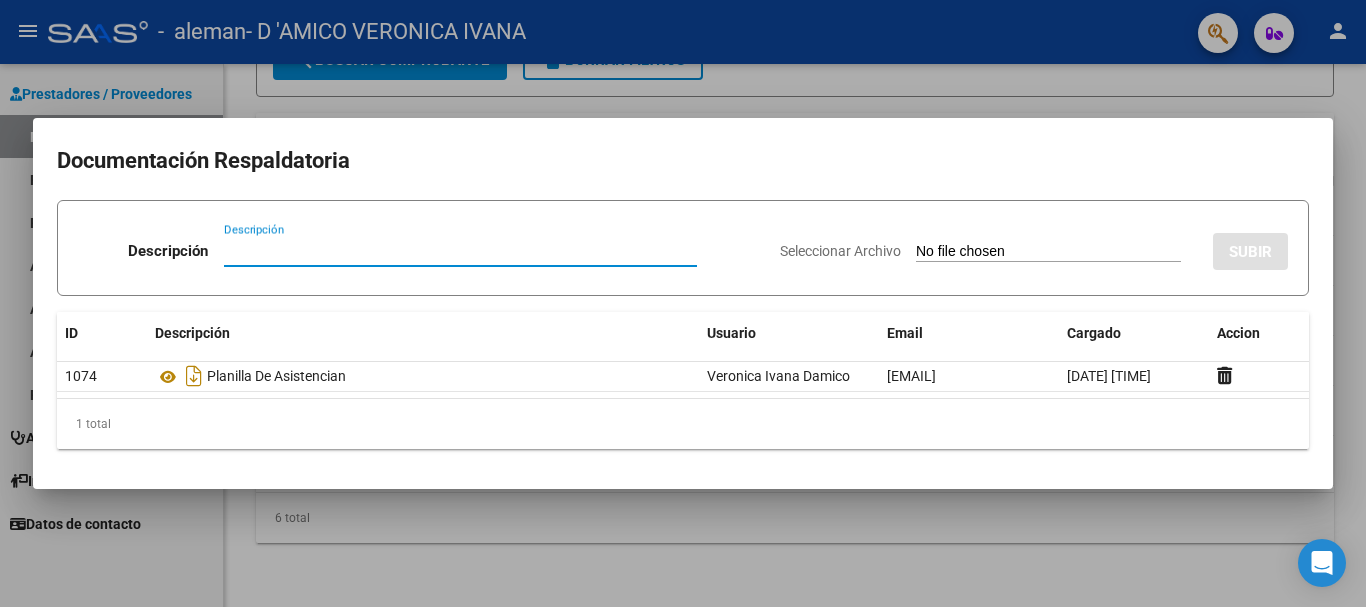 click on "Descripción" at bounding box center [460, 251] 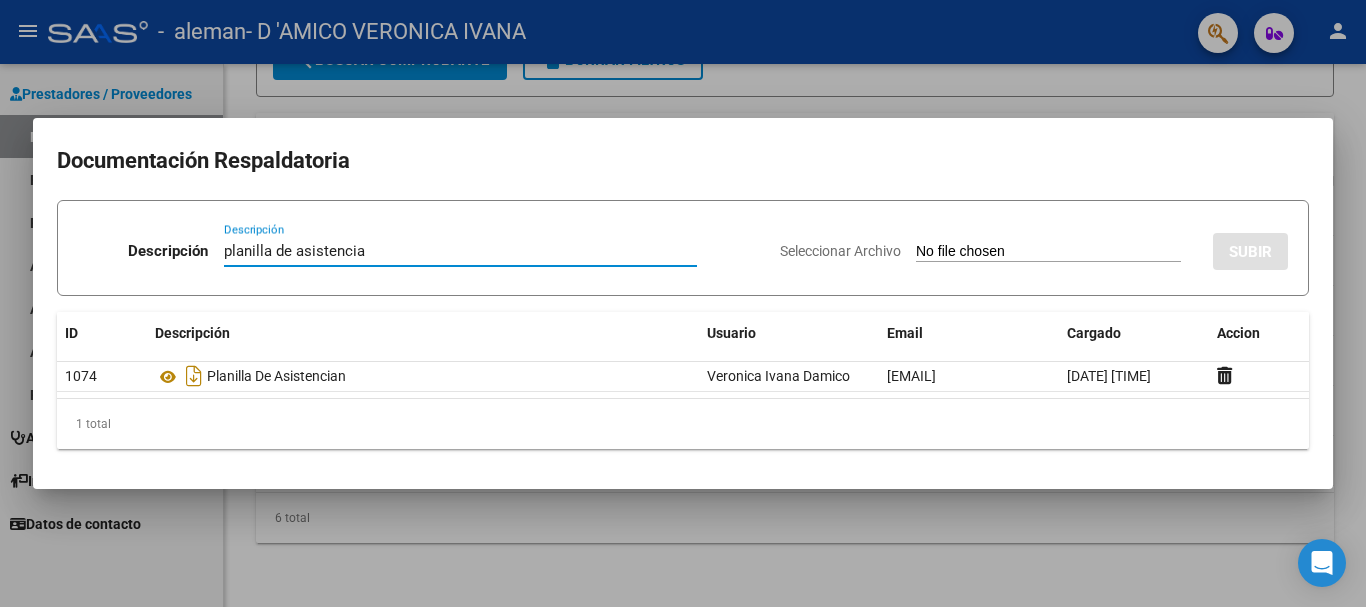 type on "planilla de asistencia" 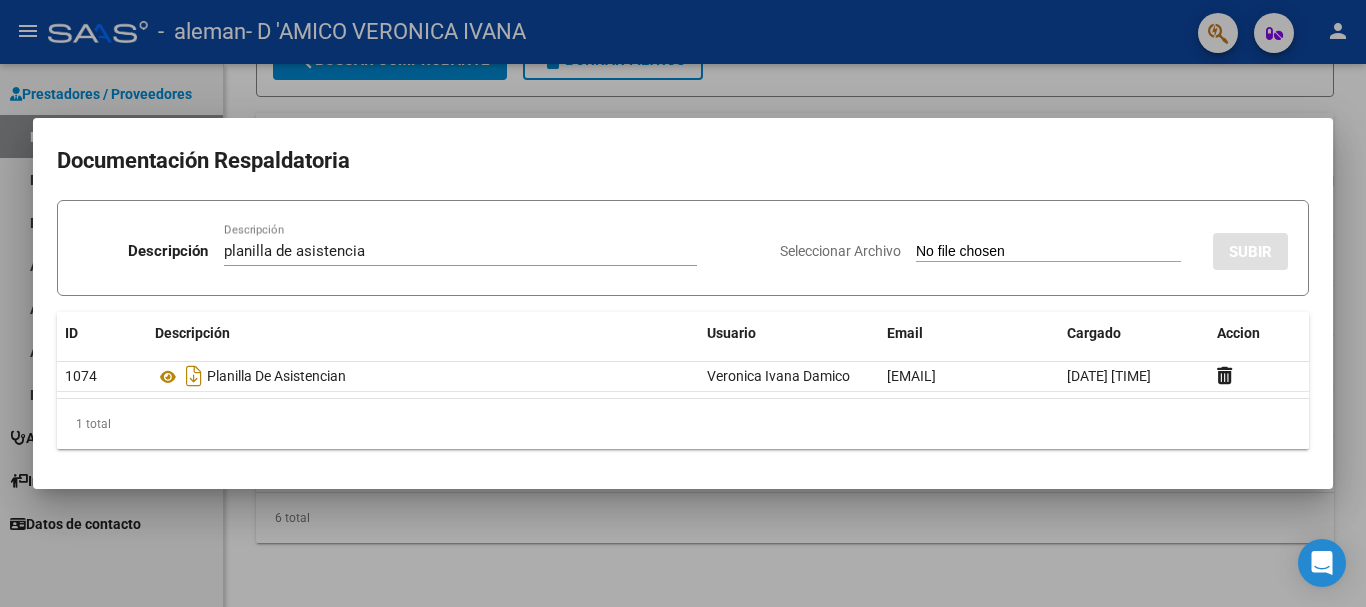 click on "Seleccionar Archivo" at bounding box center (1048, 252) 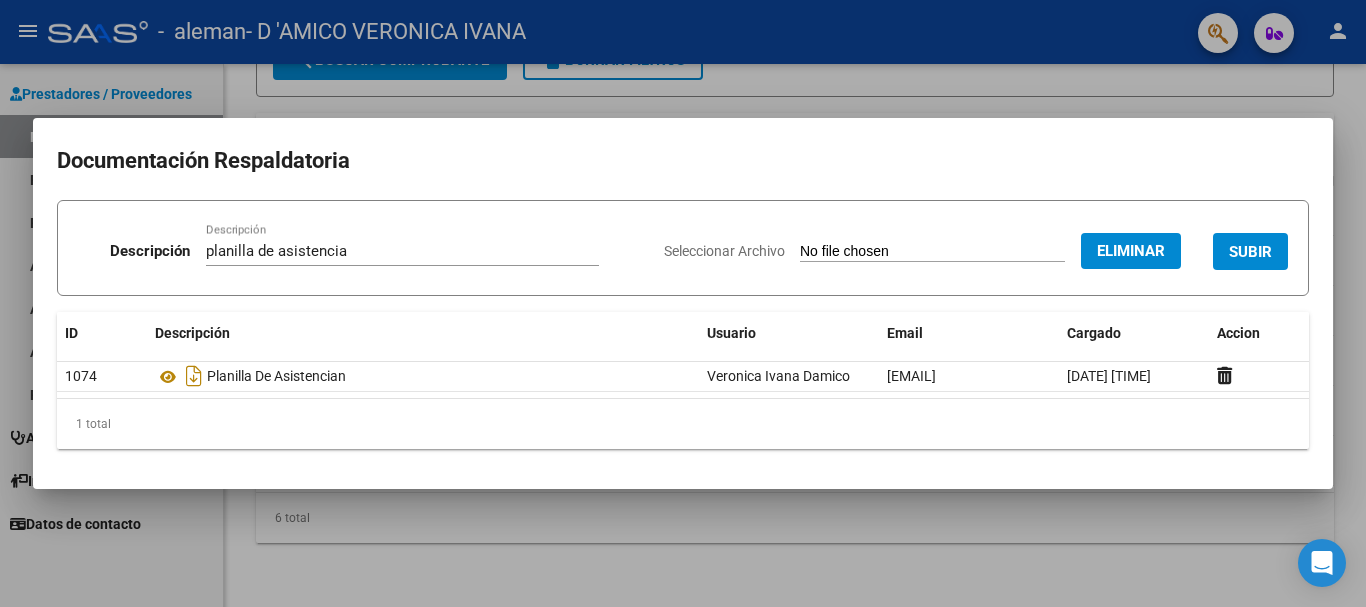 click on "SUBIR" at bounding box center (1250, 251) 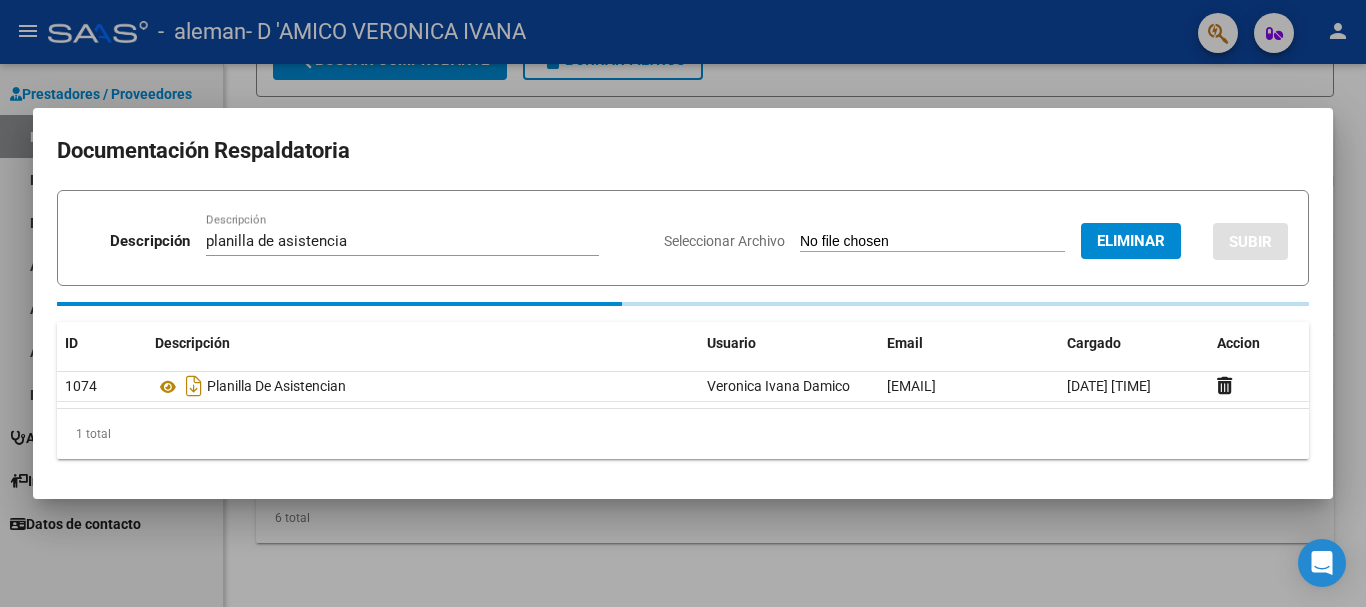 type 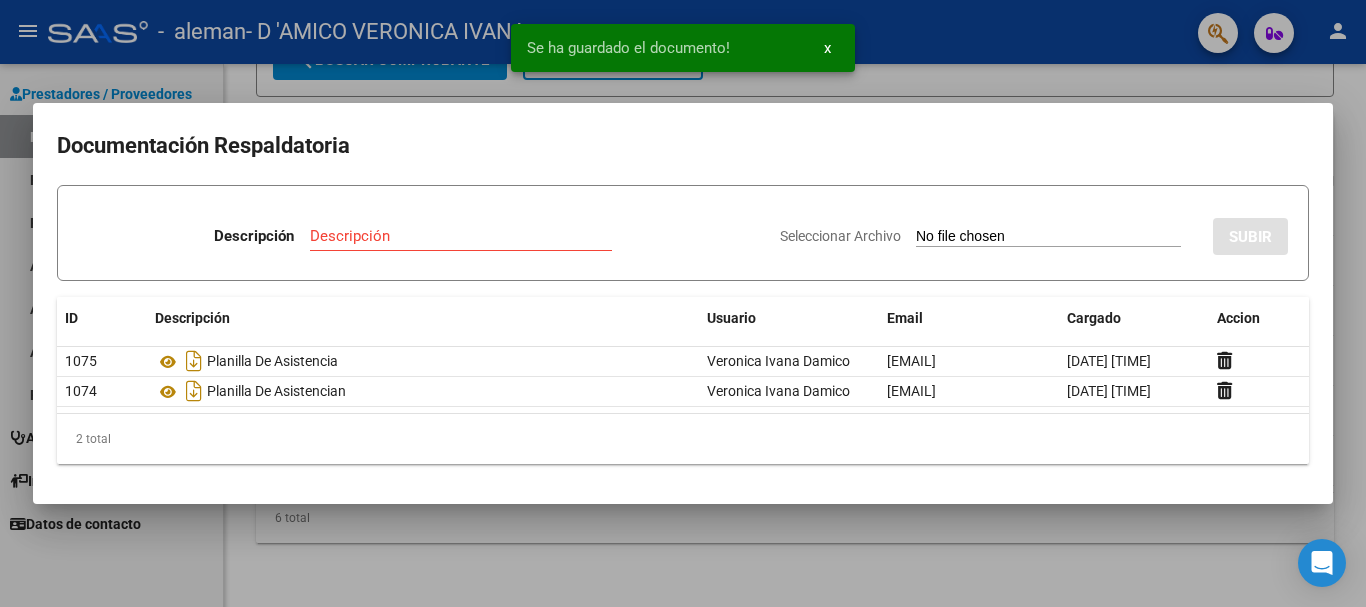 click at bounding box center [683, 303] 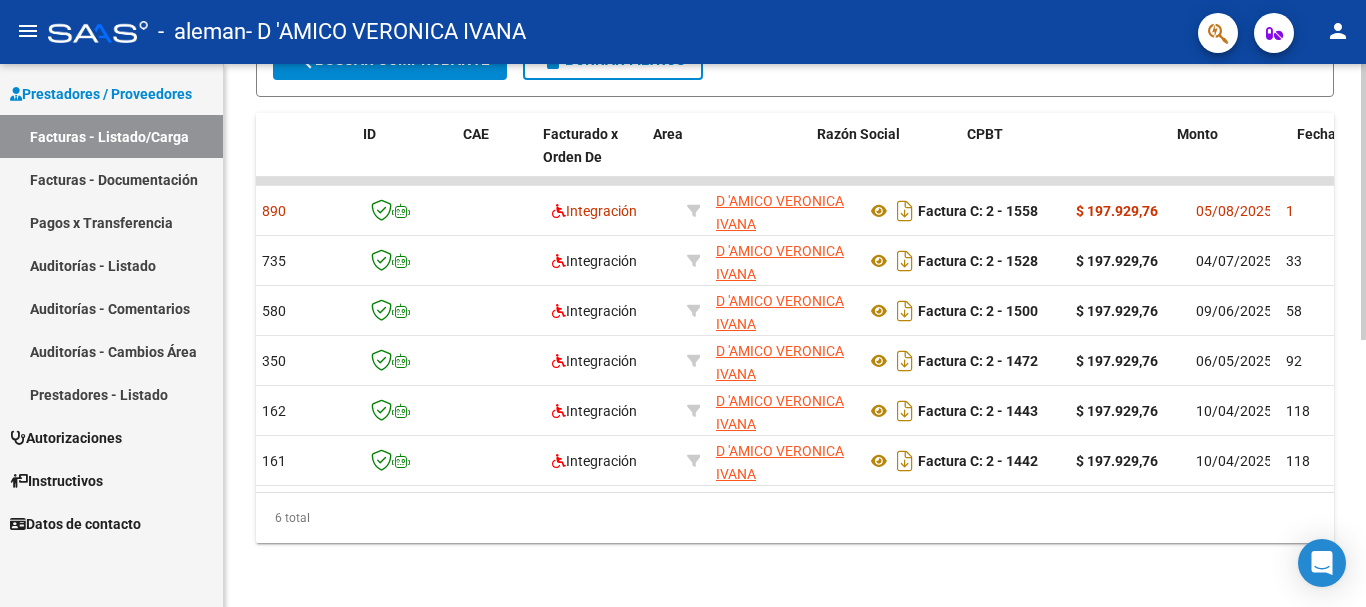 scroll, scrollTop: 0, scrollLeft: 0, axis: both 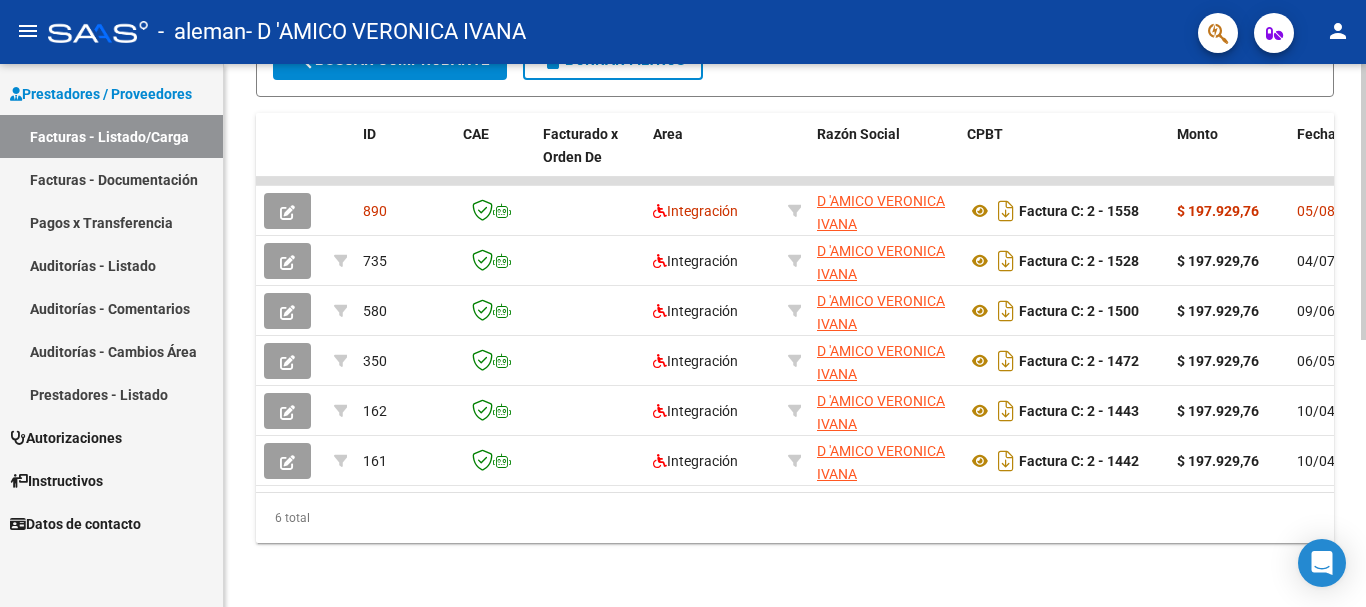 click on "Video tutorial   PRESTADORES -> Listado de CPBTs Emitidos por Prestadores / Proveedores (alt+q)   Cargar Comprobante
cloud_download  CSV  cloud_download  EXCEL  cloud_download  Estandar   Descarga Masiva
Filtros Id Area Area Todos Confirmado   Mostrar totalizadores   FILTROS DEL COMPROBANTE  Comprobante Tipo Comprobante Tipo Start date – End date Fec. Comprobante Desde / Hasta Días Emisión Desde(cant. días) Días Emisión Hasta(cant. días) CUIT / Razón Social Pto. Venta Nro. Comprobante Código SSS CAE Válido CAE Válido Todos Cargado Módulo Hosp. Todos Tiene facturacion Apócrifa Hospital Refes  FILTROS DE INTEGRACION  Período De Prestación Campos del Archivo de Rendición Devuelto x SSS (dr_envio) Todos Rendido x SSS (dr_envio) Tipo de Registro Tipo de Registro Período Presentación Período Presentación Campos del Legajo Asociado (preaprobación) Afiliado Legajo (cuil/nombre) Todos Solo facturas preaprobadas  MAS FILTROS  Todos Con Doc. Respaldatoria Todos Con Trazabilidad Todos – – 1" 